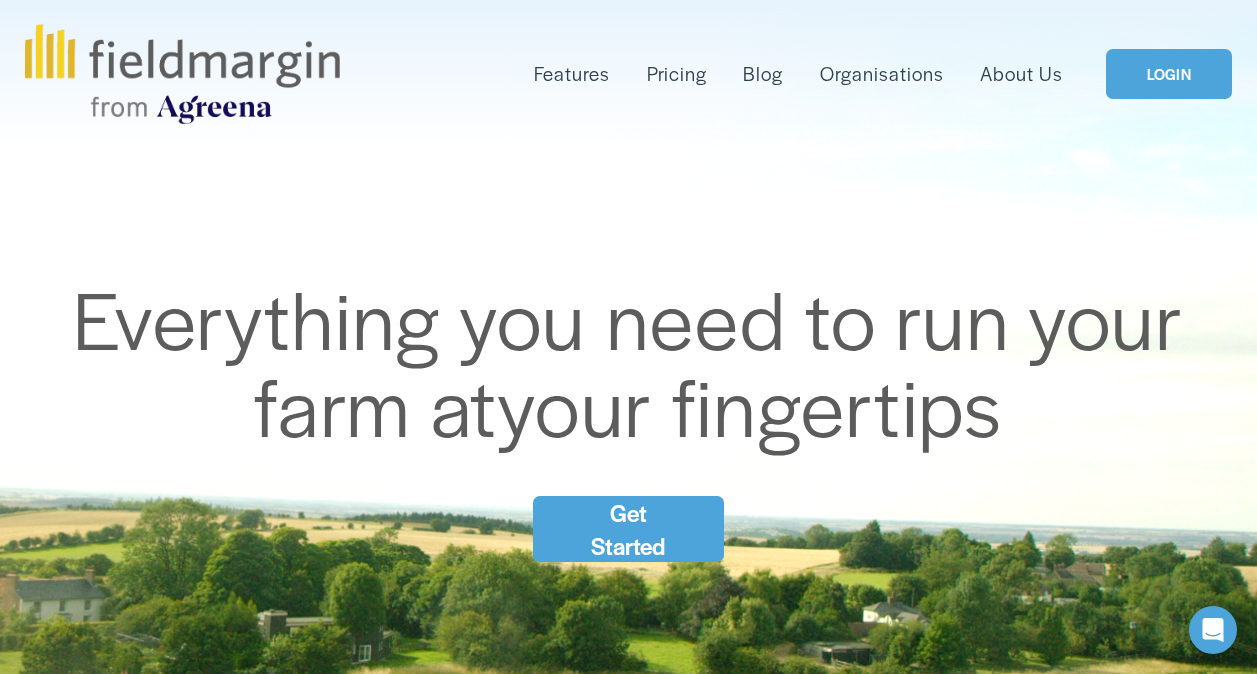 scroll, scrollTop: 0, scrollLeft: 0, axis: both 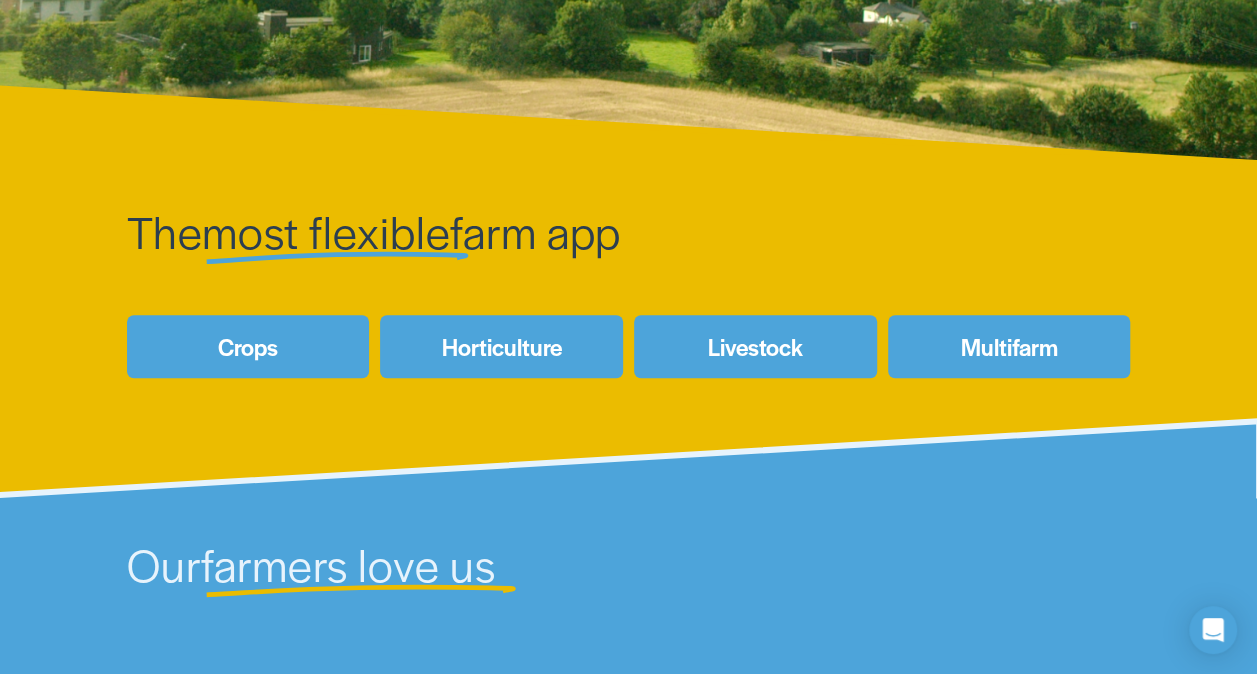 click on "Horticulture" at bounding box center (501, 346) 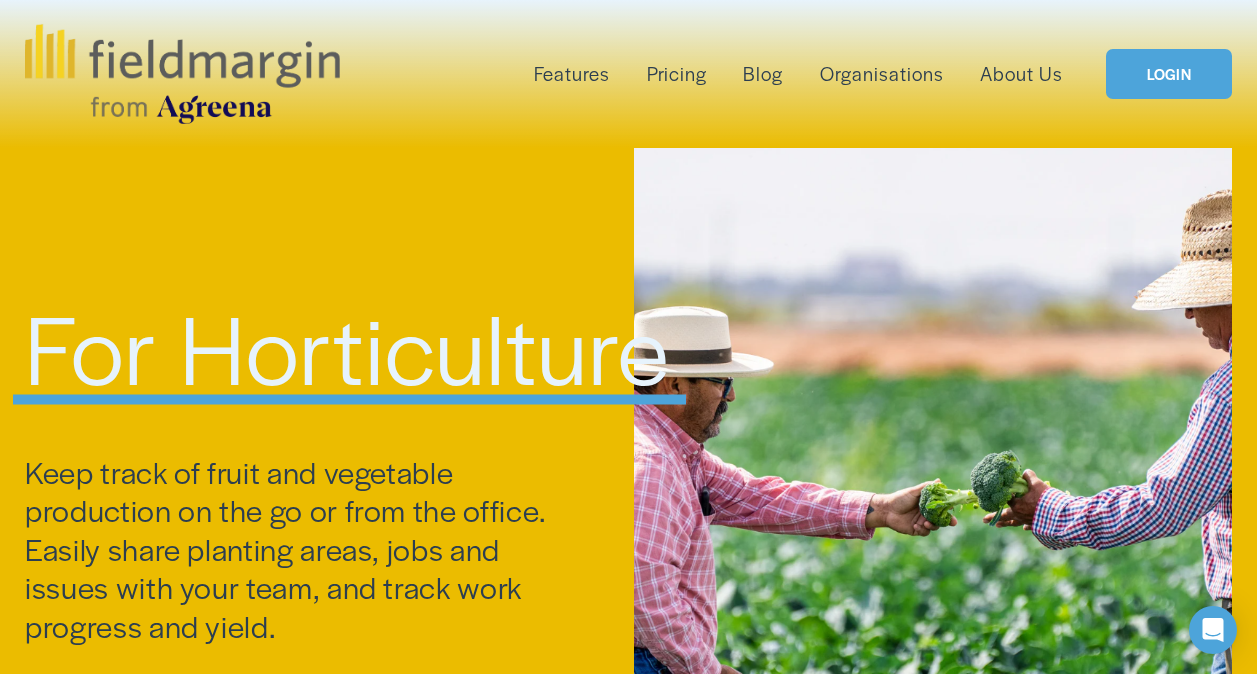 scroll, scrollTop: 609, scrollLeft: 0, axis: vertical 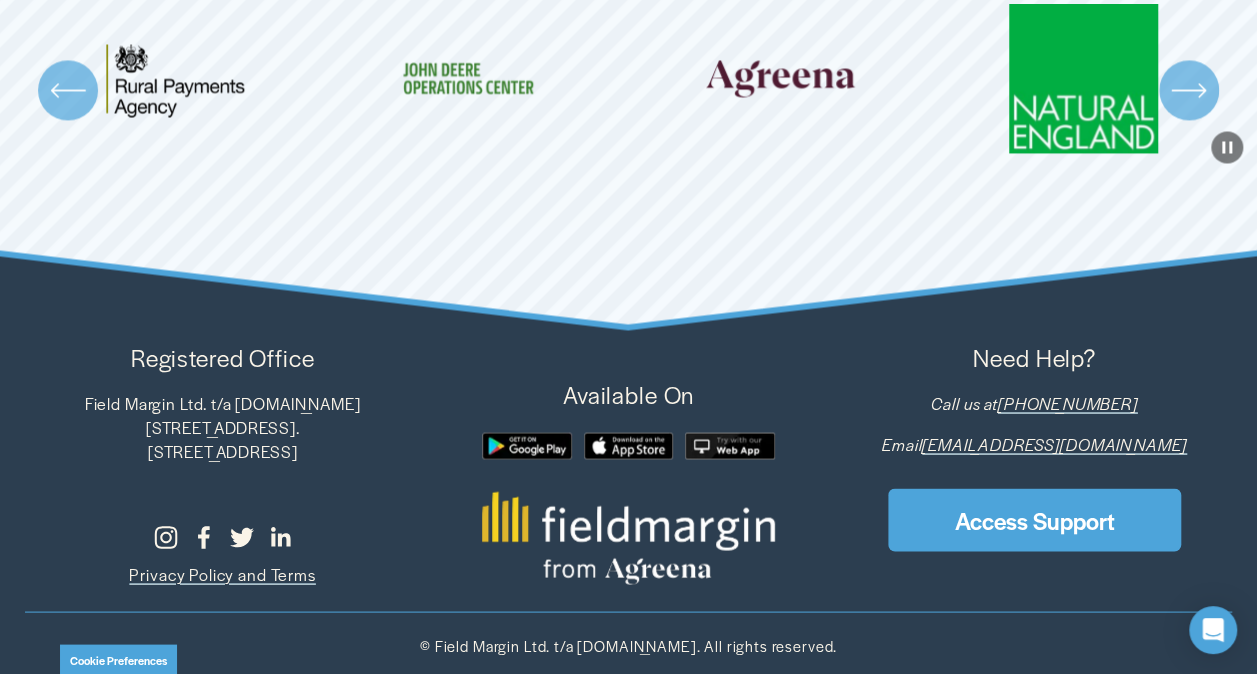 click on "Access Support" at bounding box center (1034, 519) 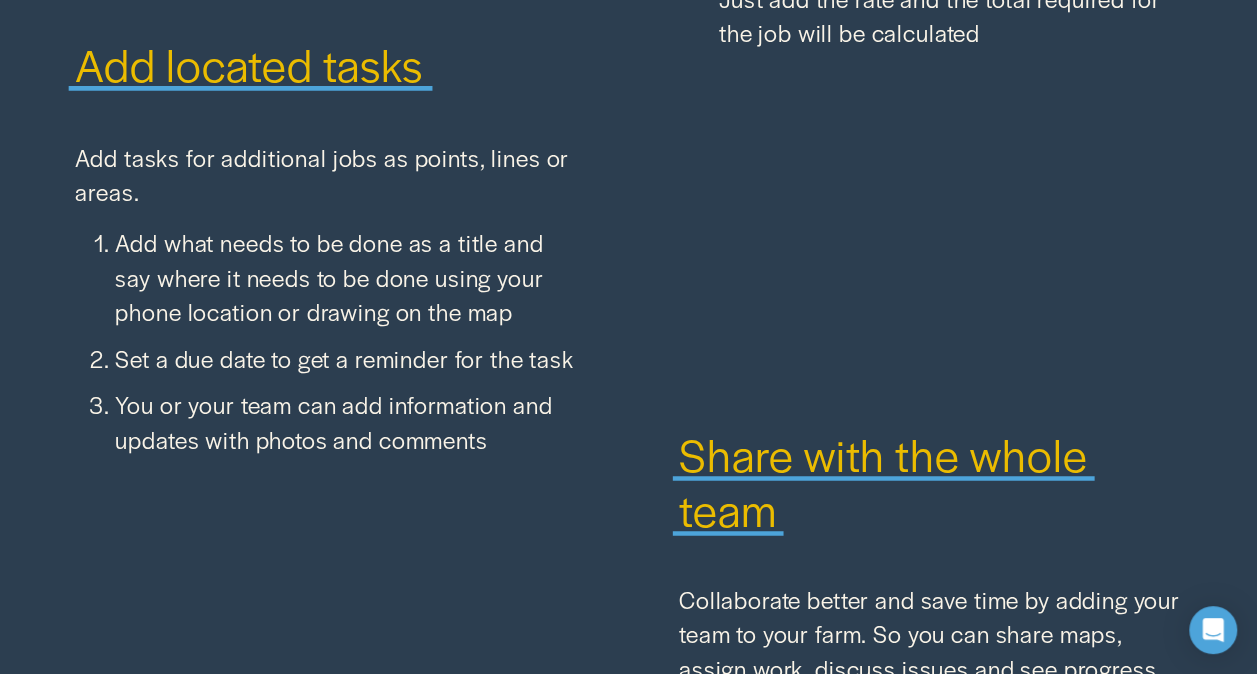 scroll, scrollTop: 1650, scrollLeft: 0, axis: vertical 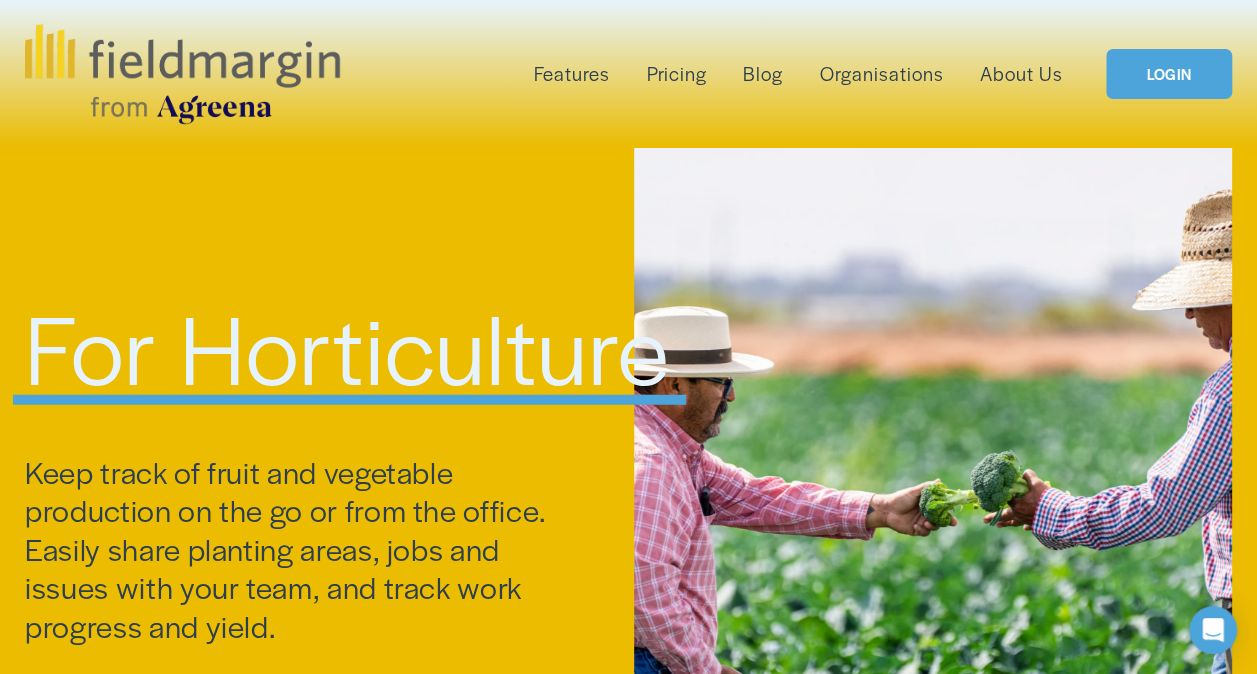 click on "Pricing" at bounding box center (677, 74) 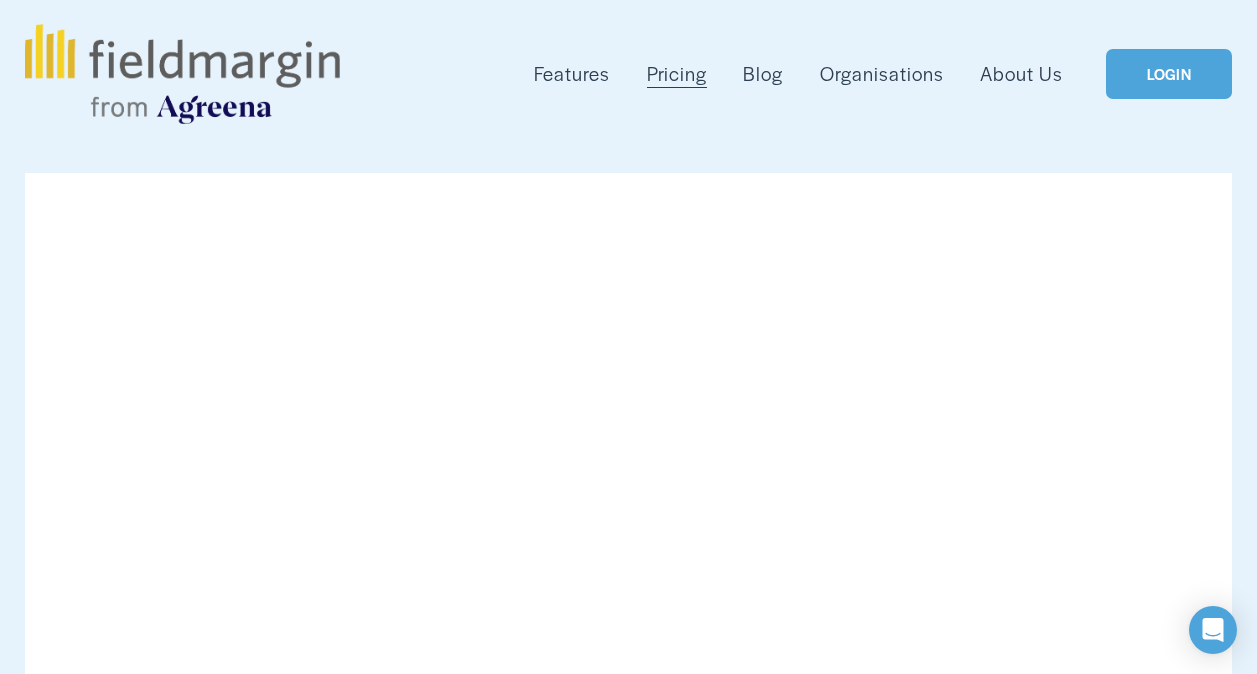 scroll, scrollTop: 0, scrollLeft: 0, axis: both 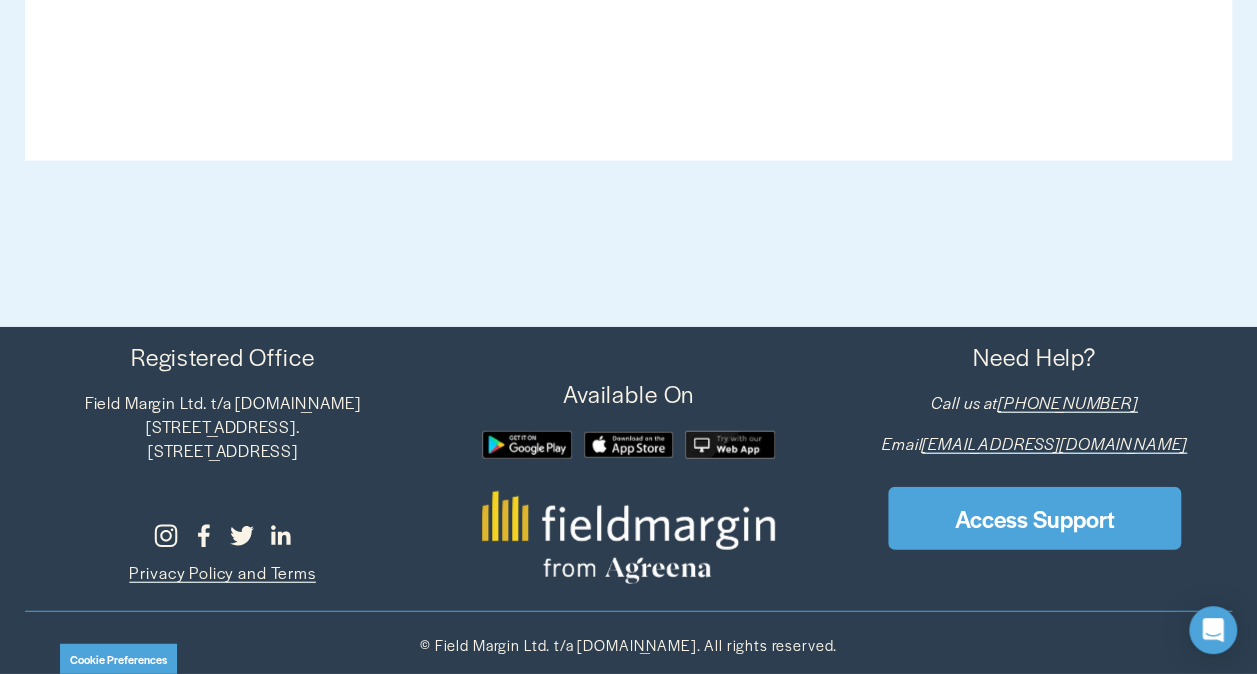click on "Access Support" at bounding box center [1034, 518] 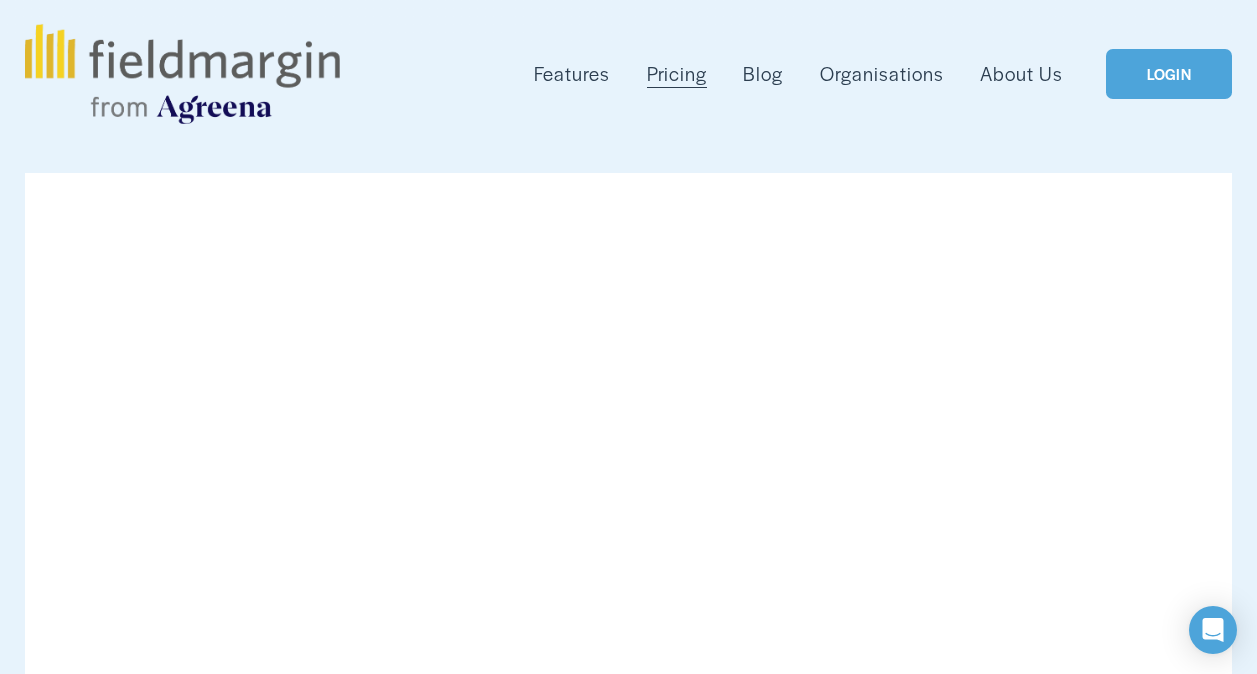 scroll, scrollTop: 6023, scrollLeft: 0, axis: vertical 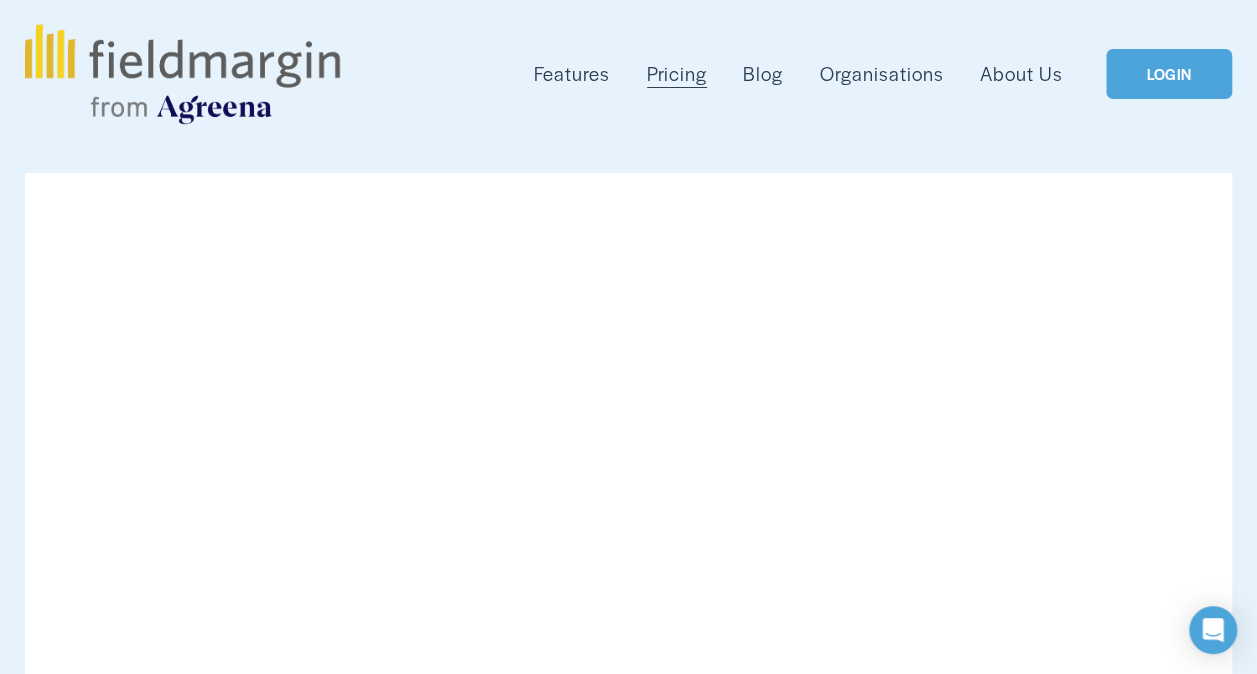 click on "Organisations" at bounding box center (882, 74) 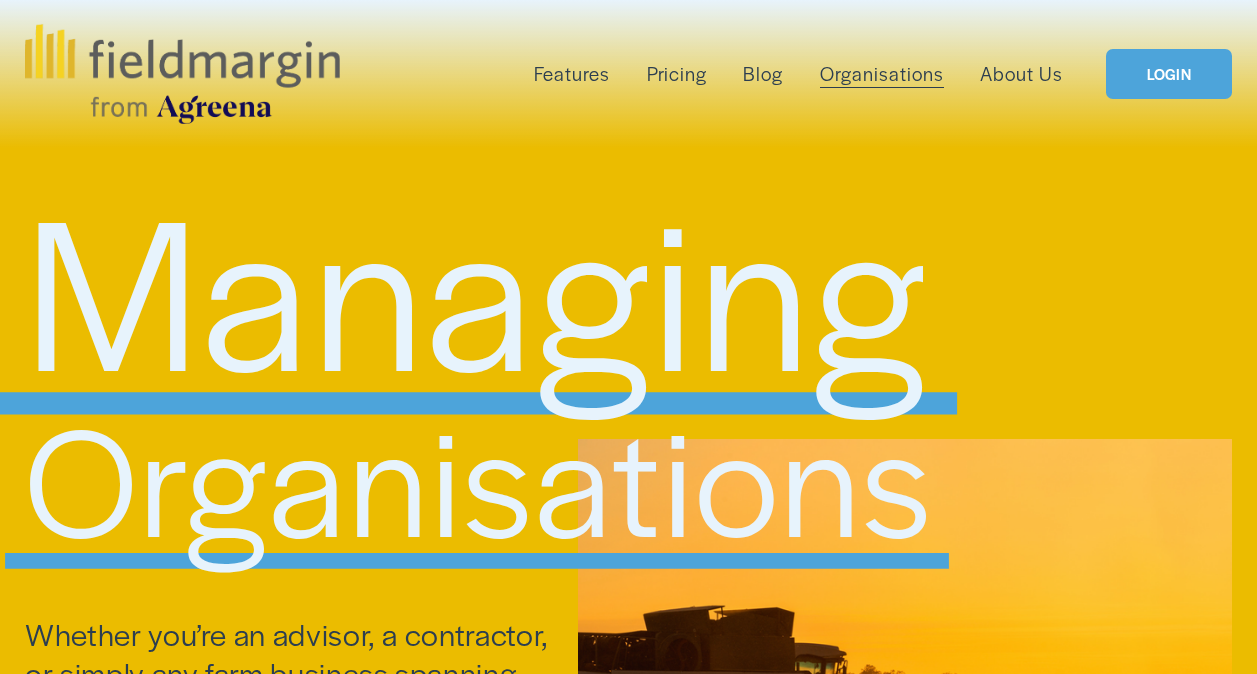 scroll, scrollTop: 874, scrollLeft: 0, axis: vertical 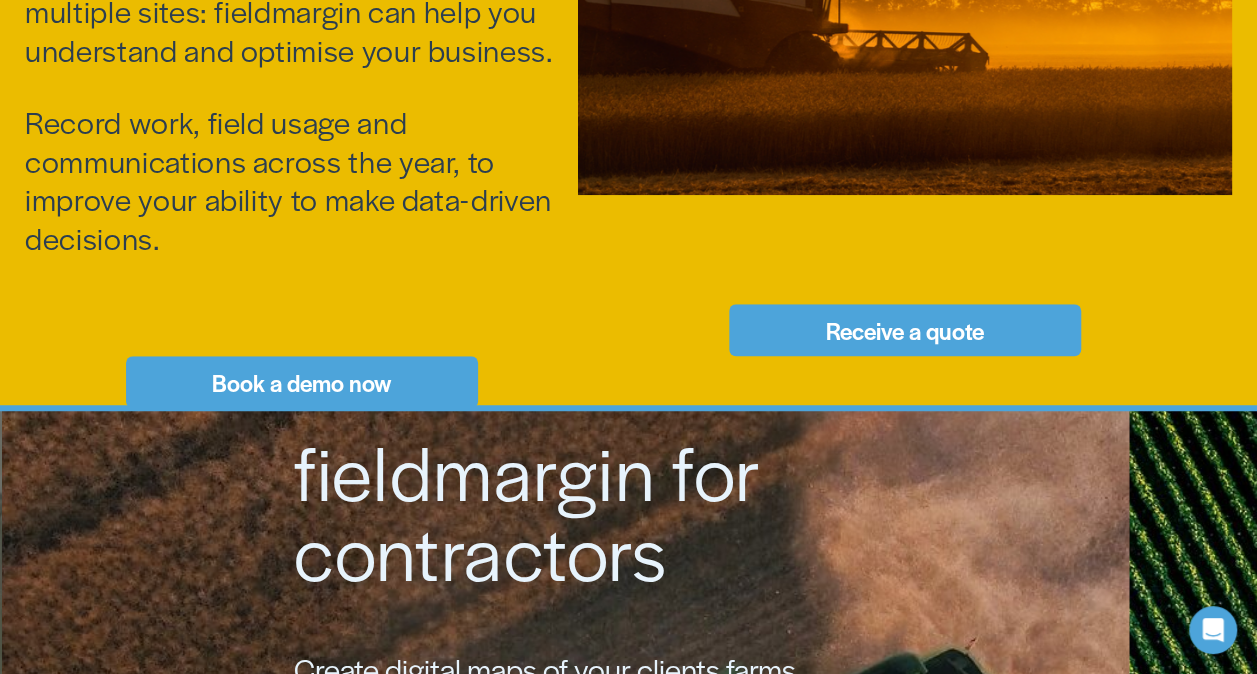 click on "Receive a quote" at bounding box center [905, 330] 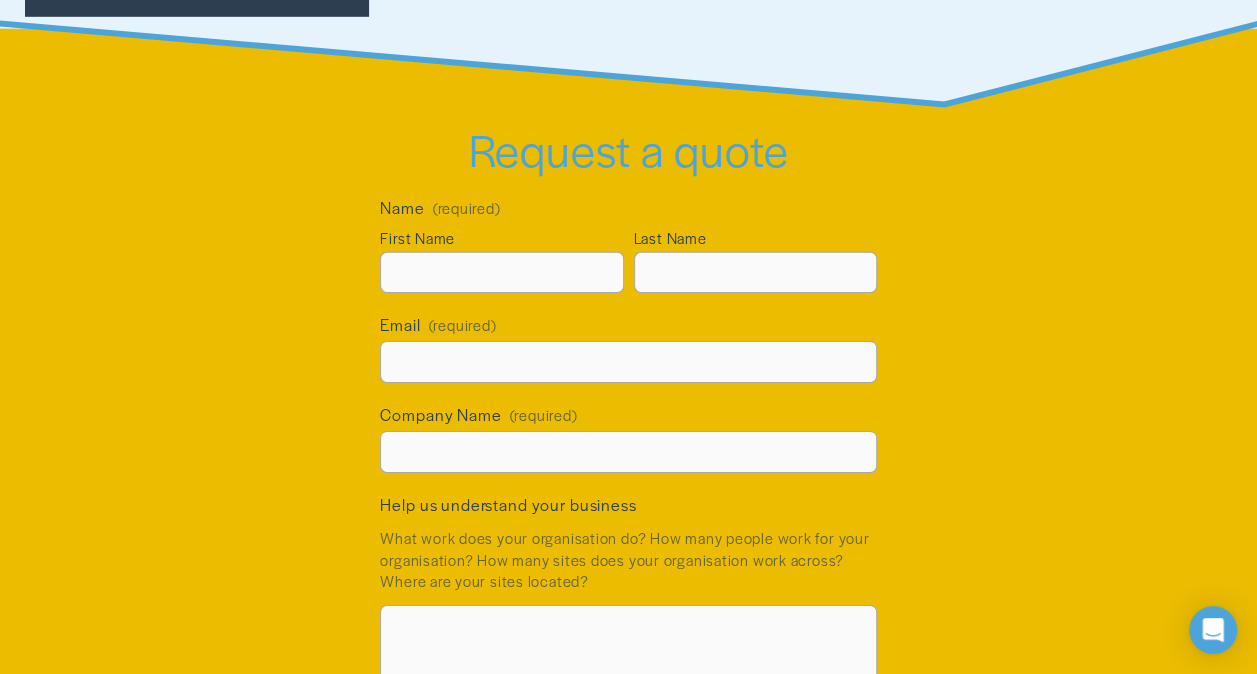 scroll, scrollTop: 3000, scrollLeft: 0, axis: vertical 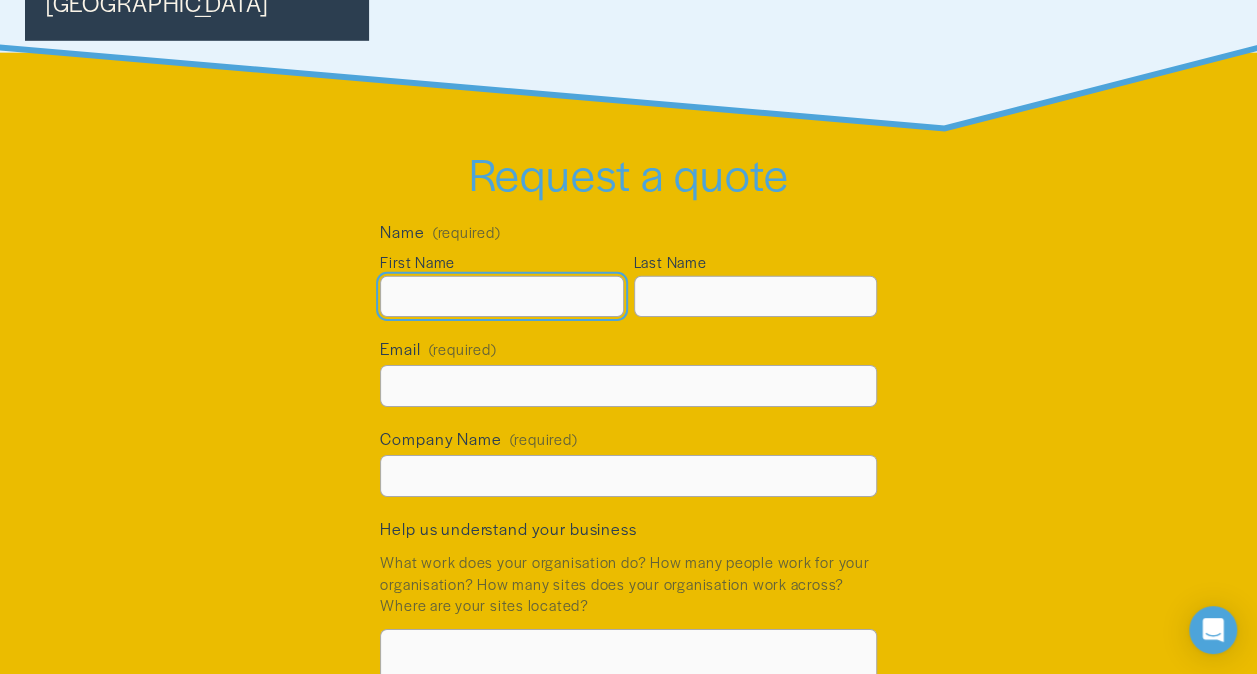 click on "First Name" at bounding box center (501, 297) 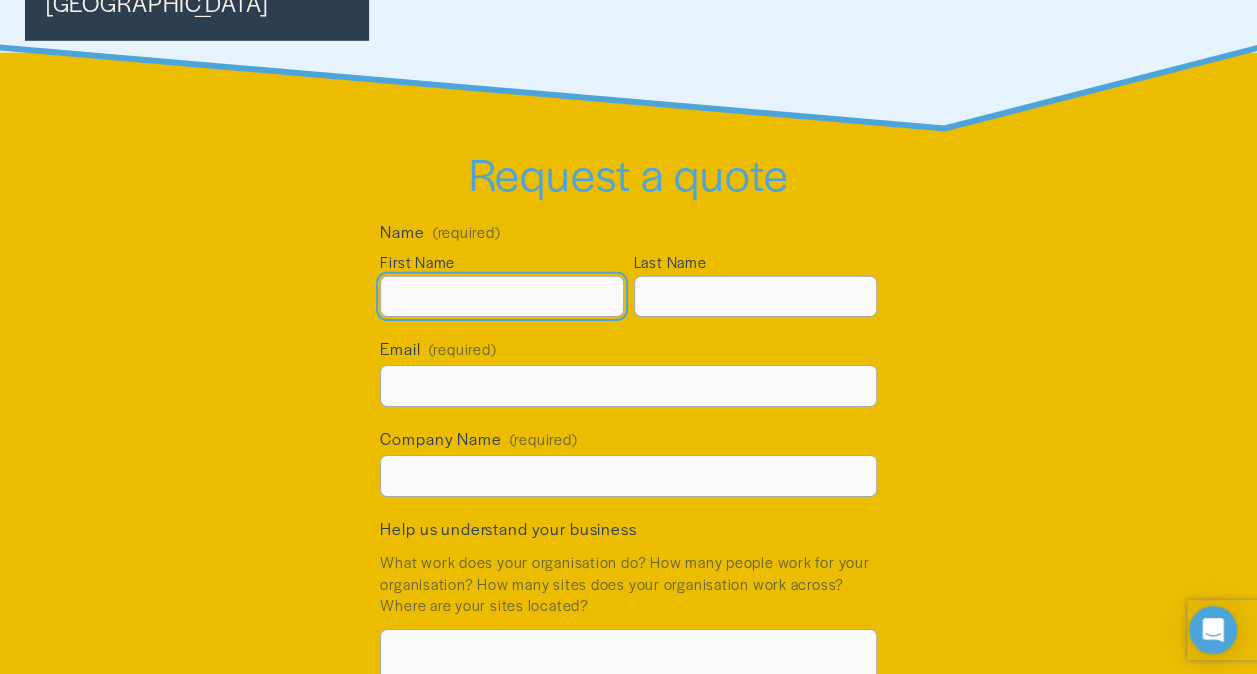type on "Cheryli" 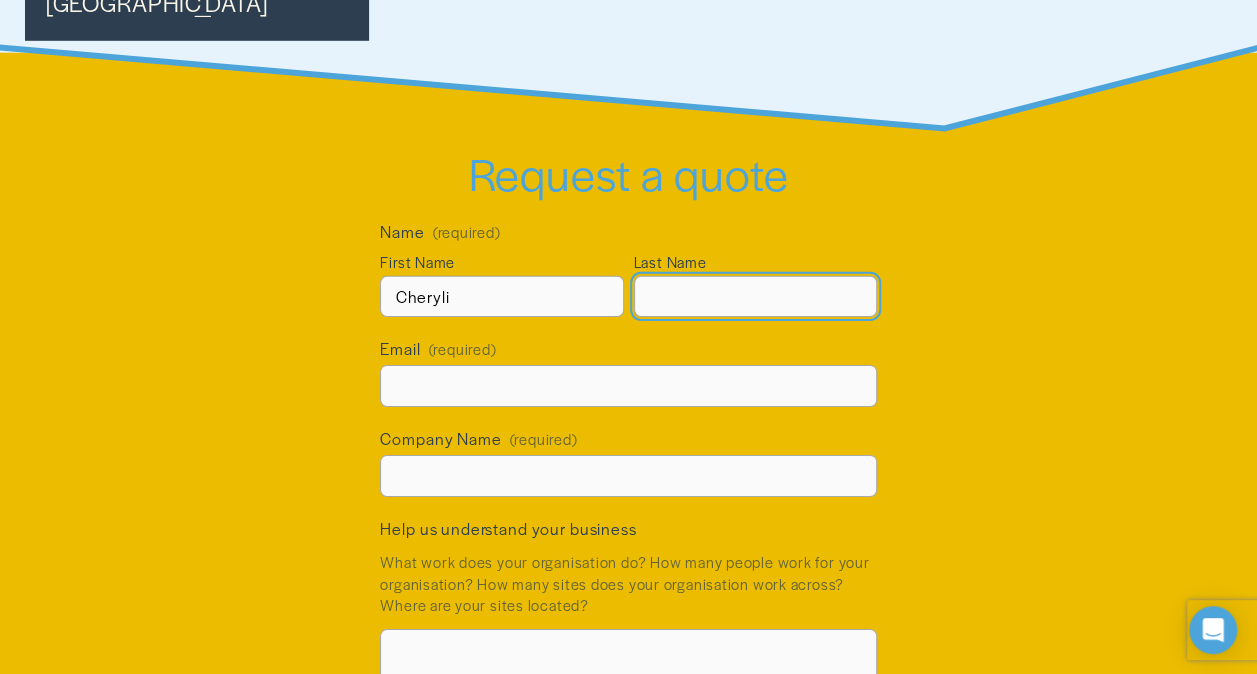 type on "Du Plessis" 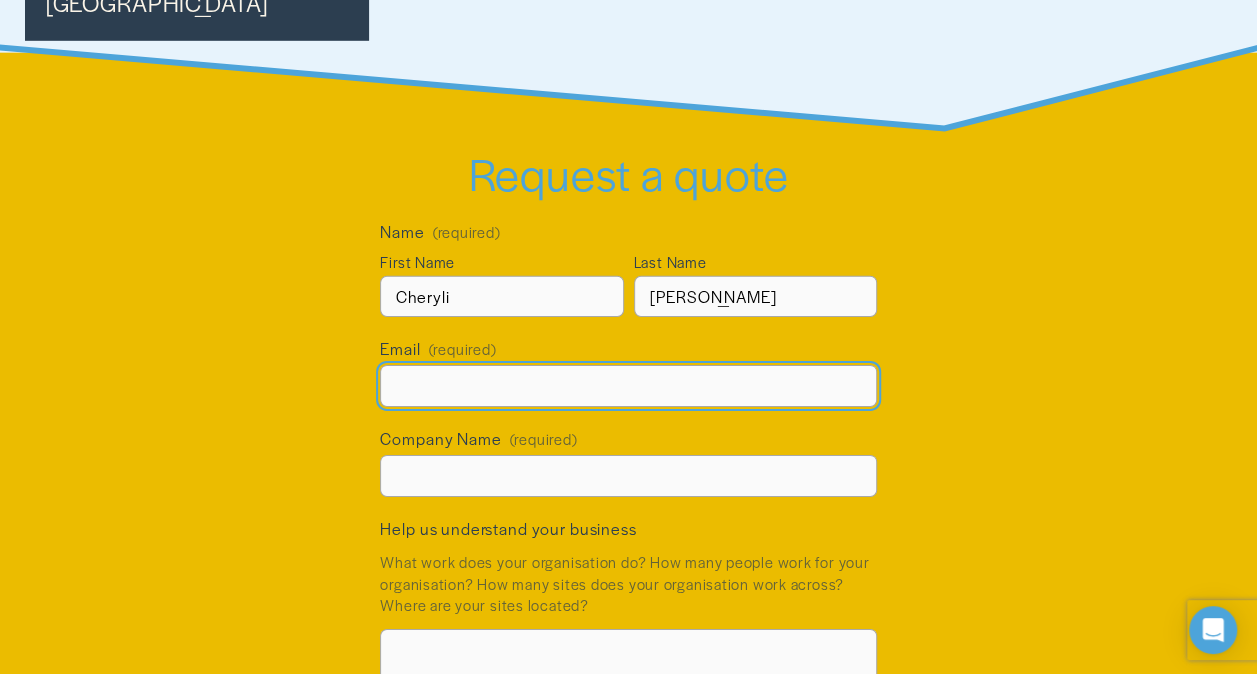 type on "cherylibrink20@gmail.com" 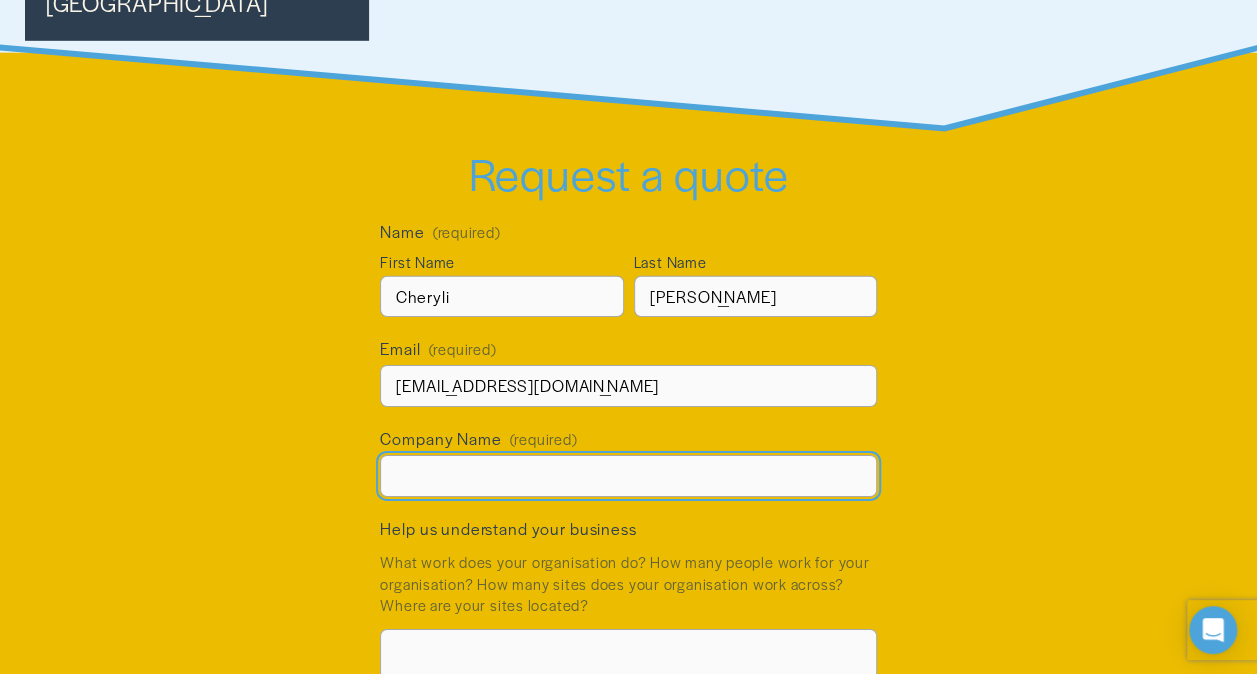 type on "Private" 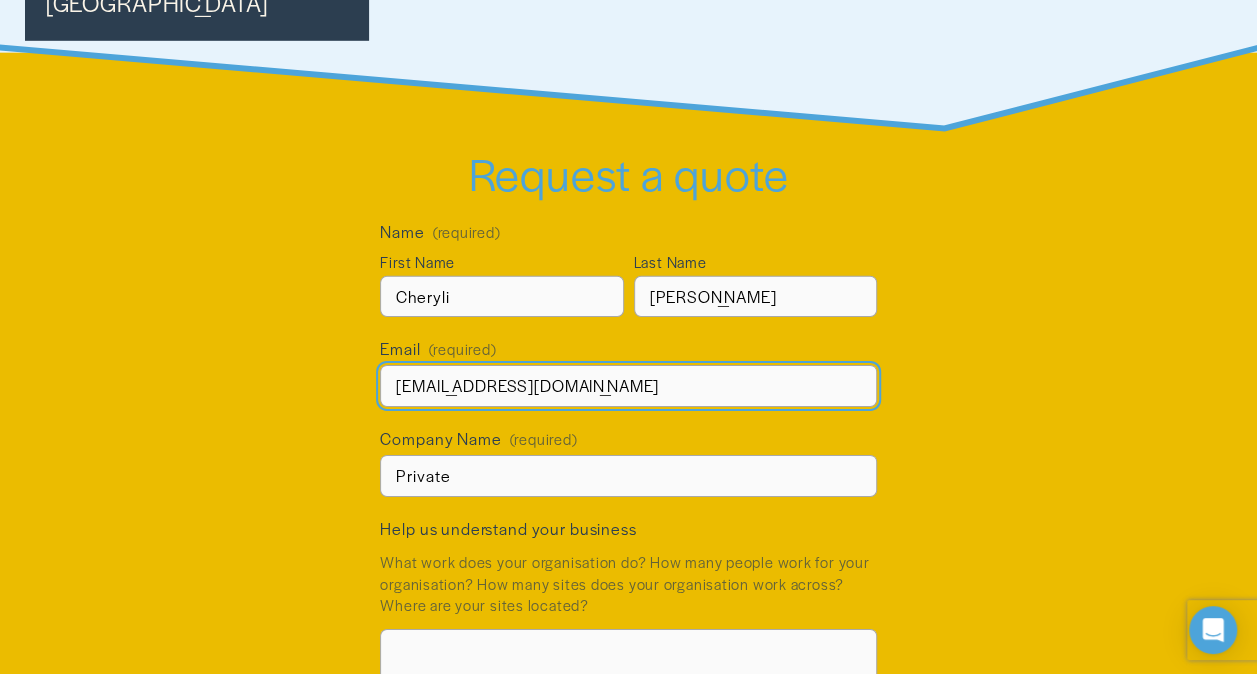 drag, startPoint x: 628, startPoint y: 336, endPoint x: 572, endPoint y: 340, distance: 56.142673 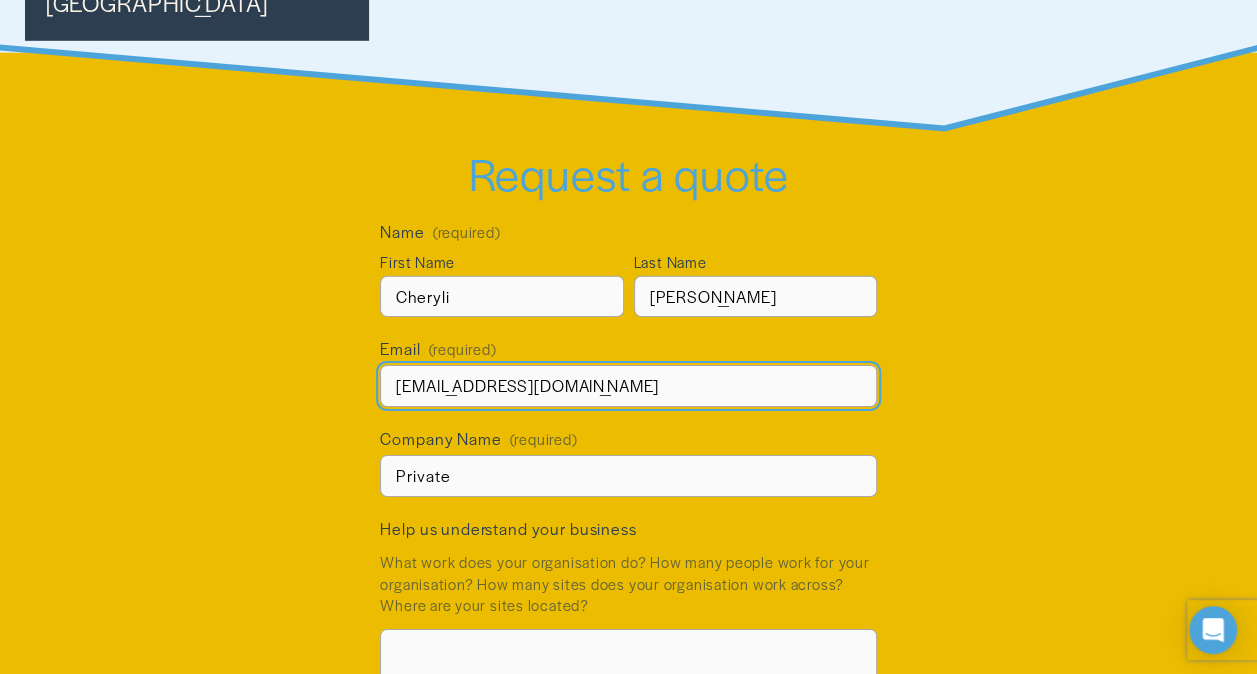 click on "cherylibrink20@gmail.com" at bounding box center [628, 386] 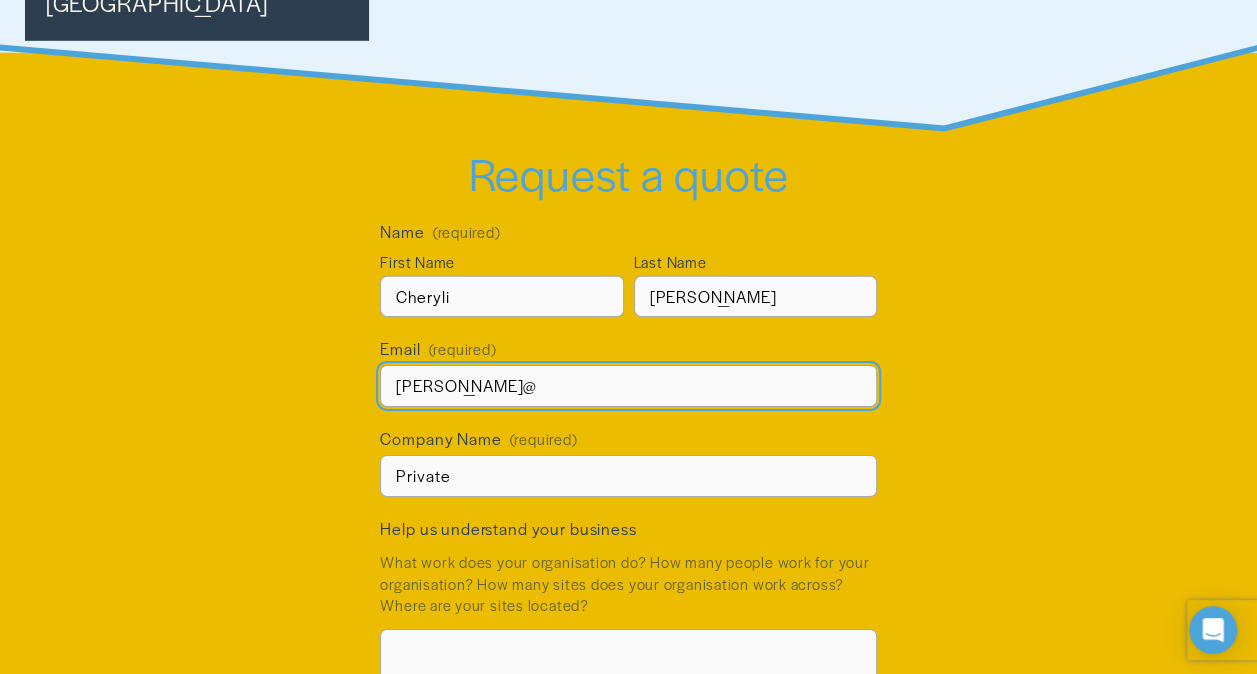 type on "cheryli@farview.co.za" 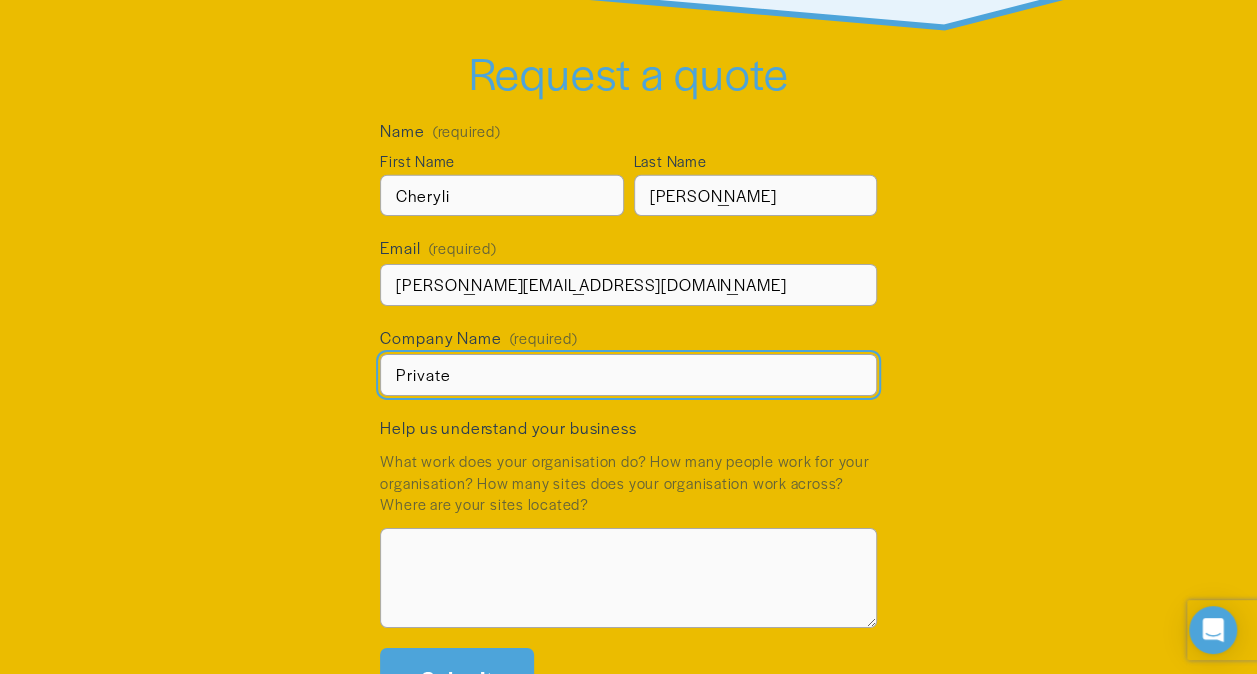 scroll, scrollTop: 3200, scrollLeft: 0, axis: vertical 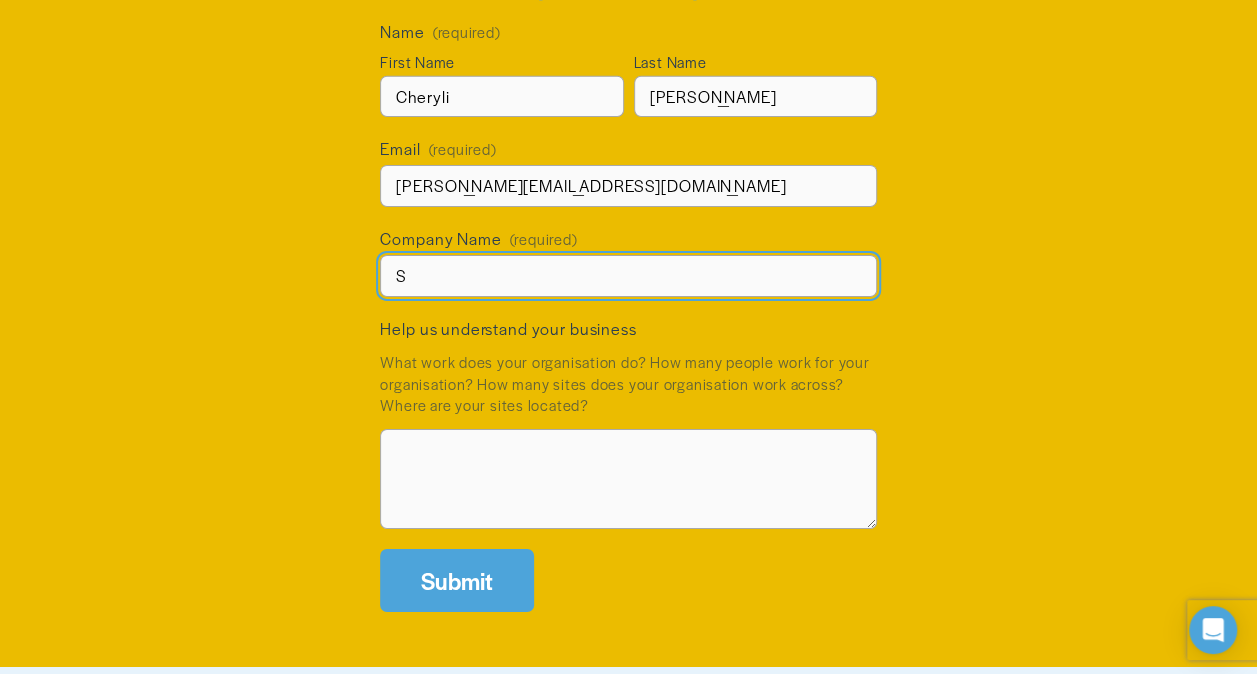 type on "Sneeugat Pty Ltd t/a Malan Boerdery" 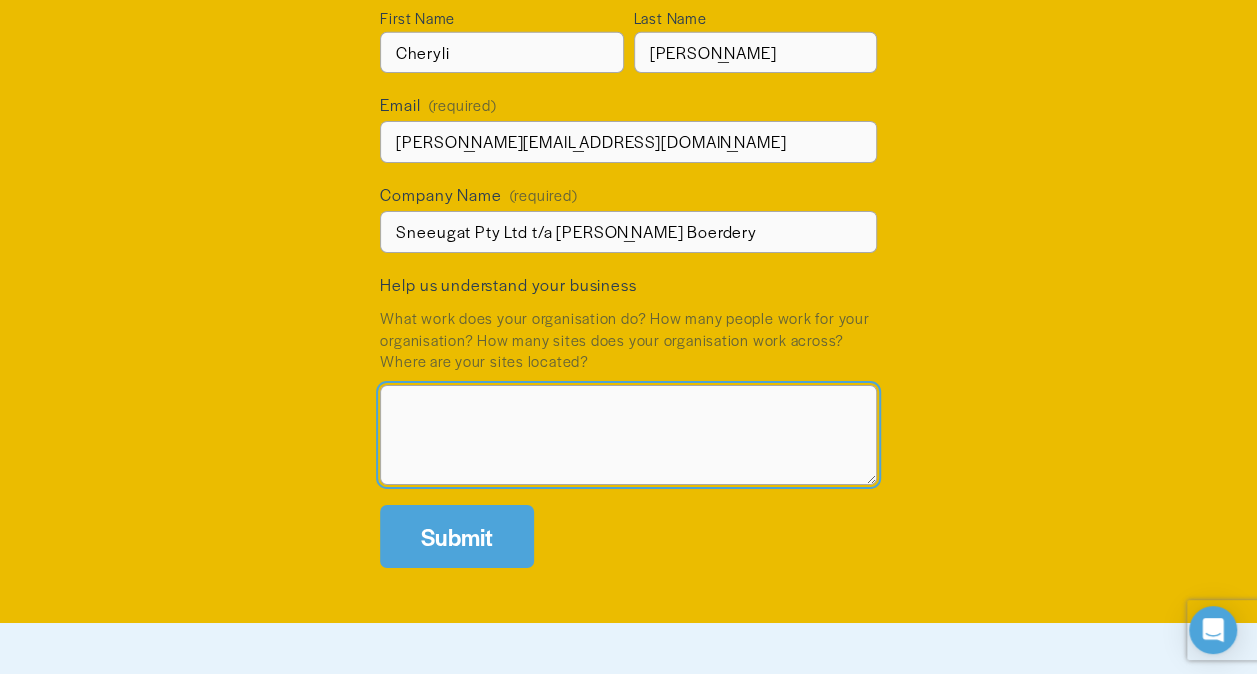 scroll, scrollTop: 3300, scrollLeft: 0, axis: vertical 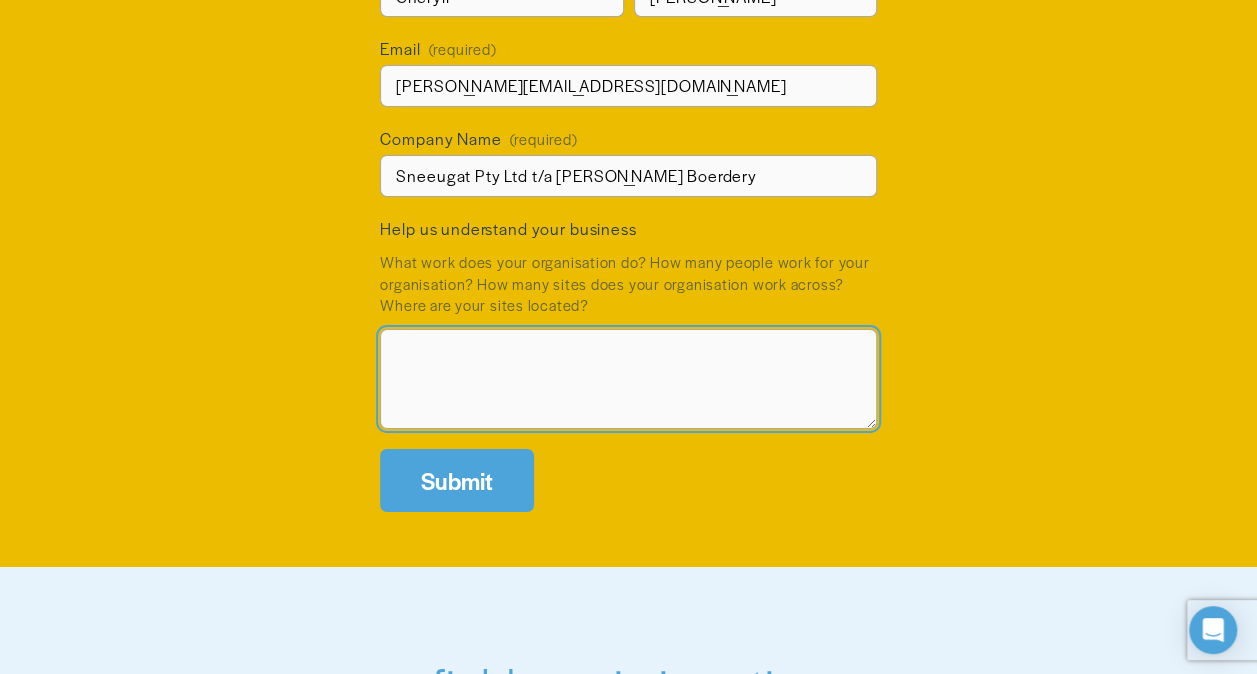 click on "Help us understand your business" at bounding box center [628, 379] 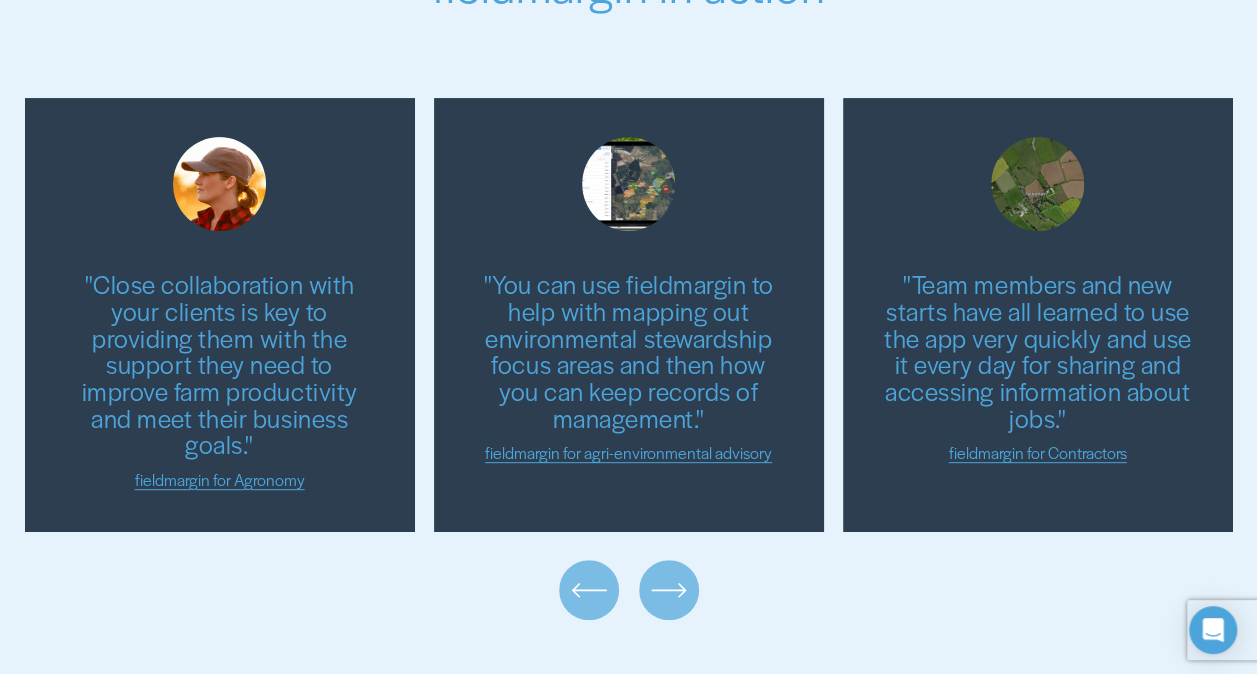scroll, scrollTop: 4000, scrollLeft: 0, axis: vertical 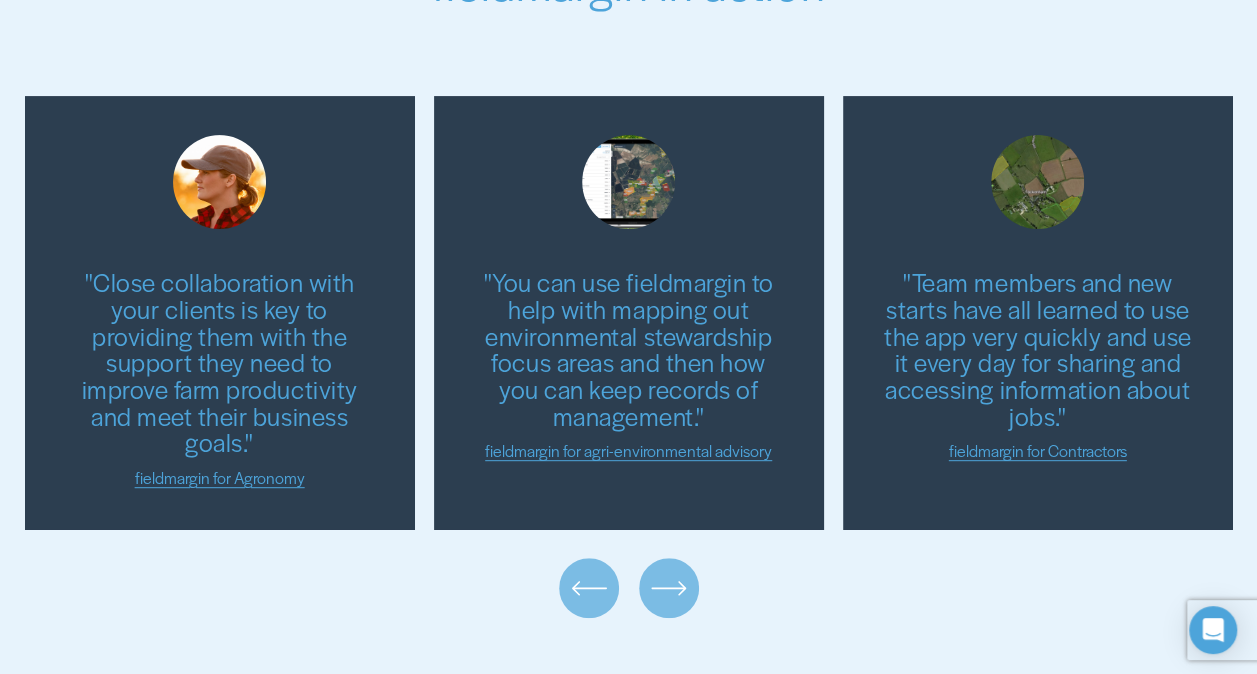 click 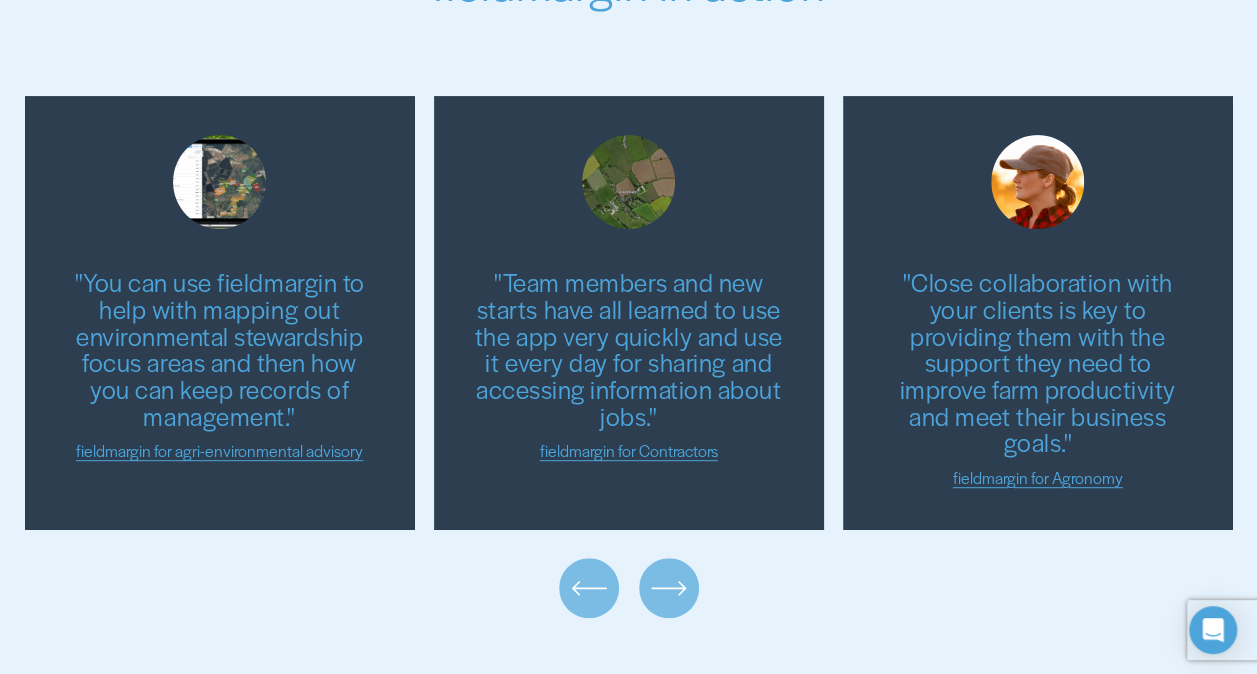 click 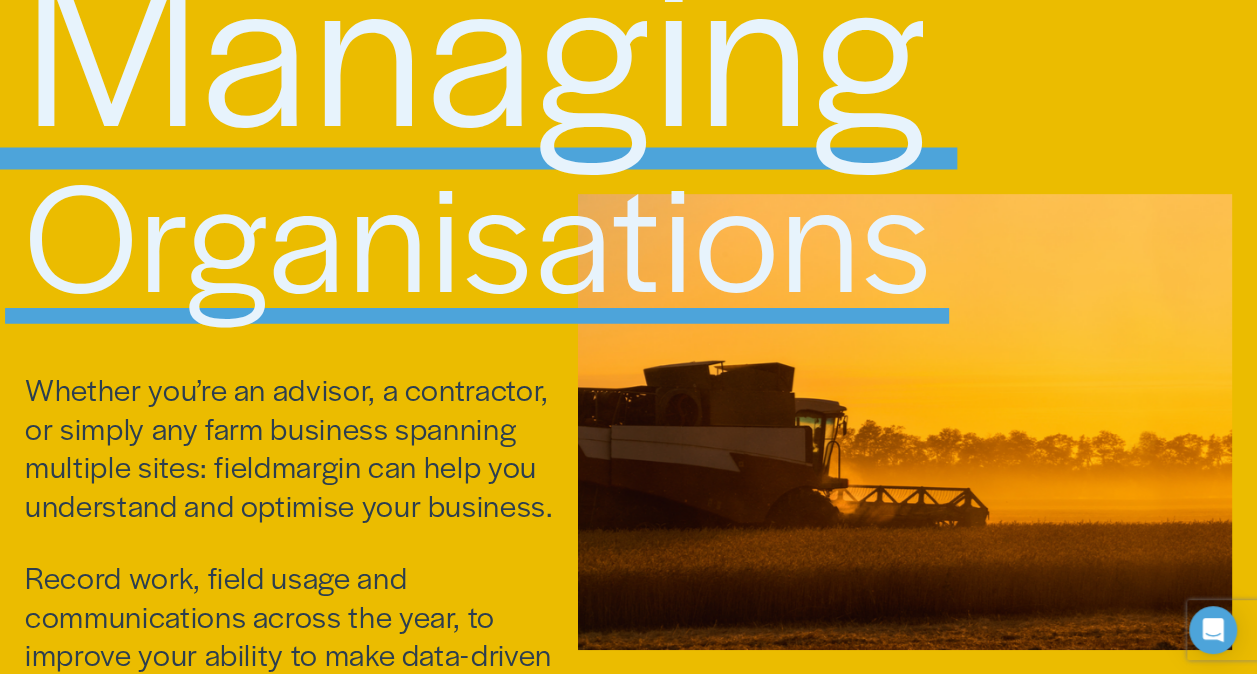 scroll, scrollTop: 0, scrollLeft: 0, axis: both 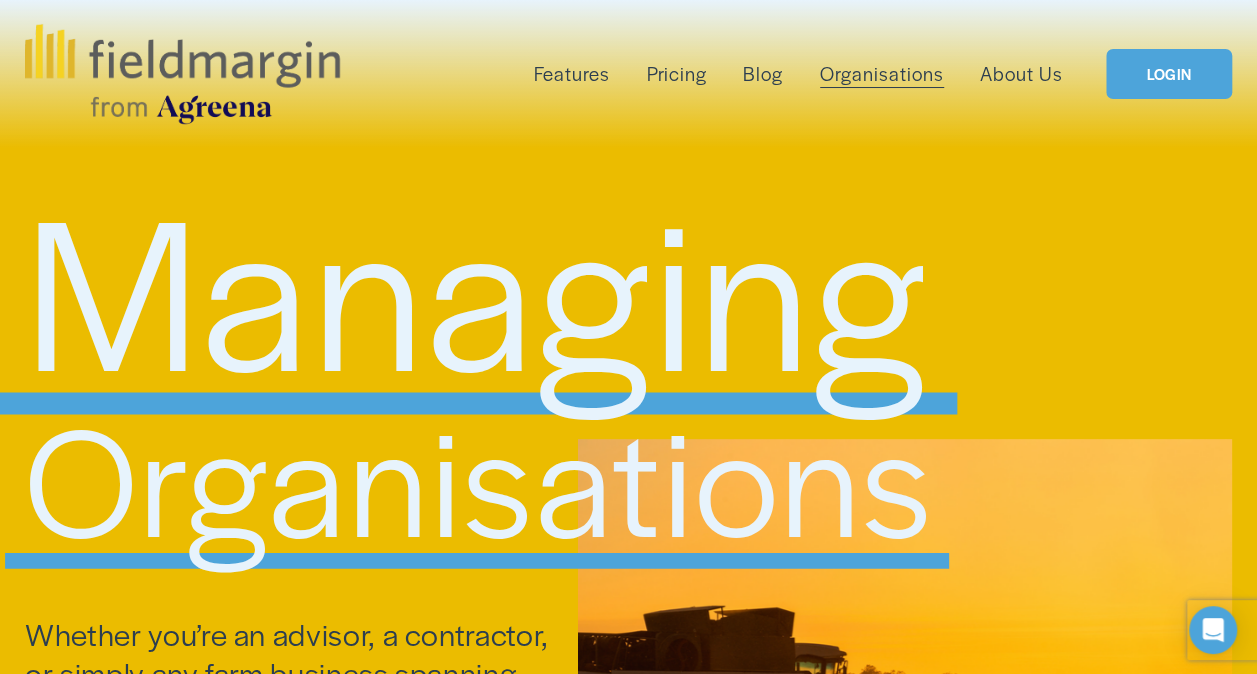click on "Blog" at bounding box center [763, 74] 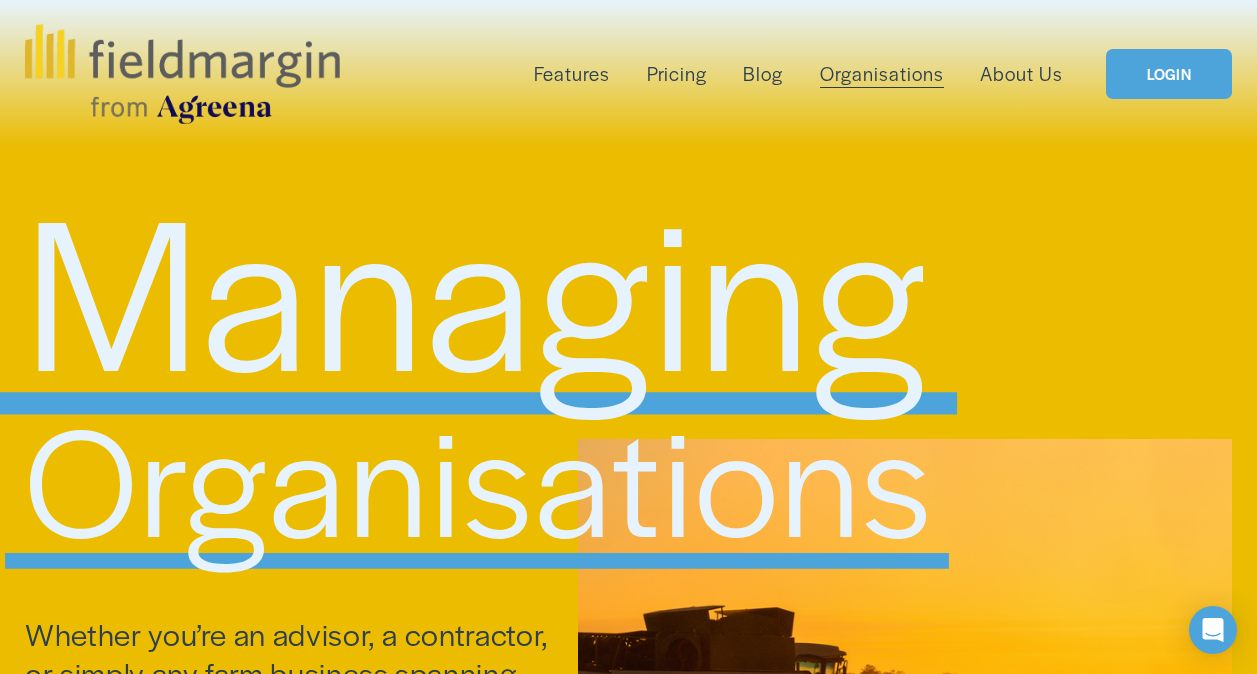 scroll, scrollTop: 0, scrollLeft: 0, axis: both 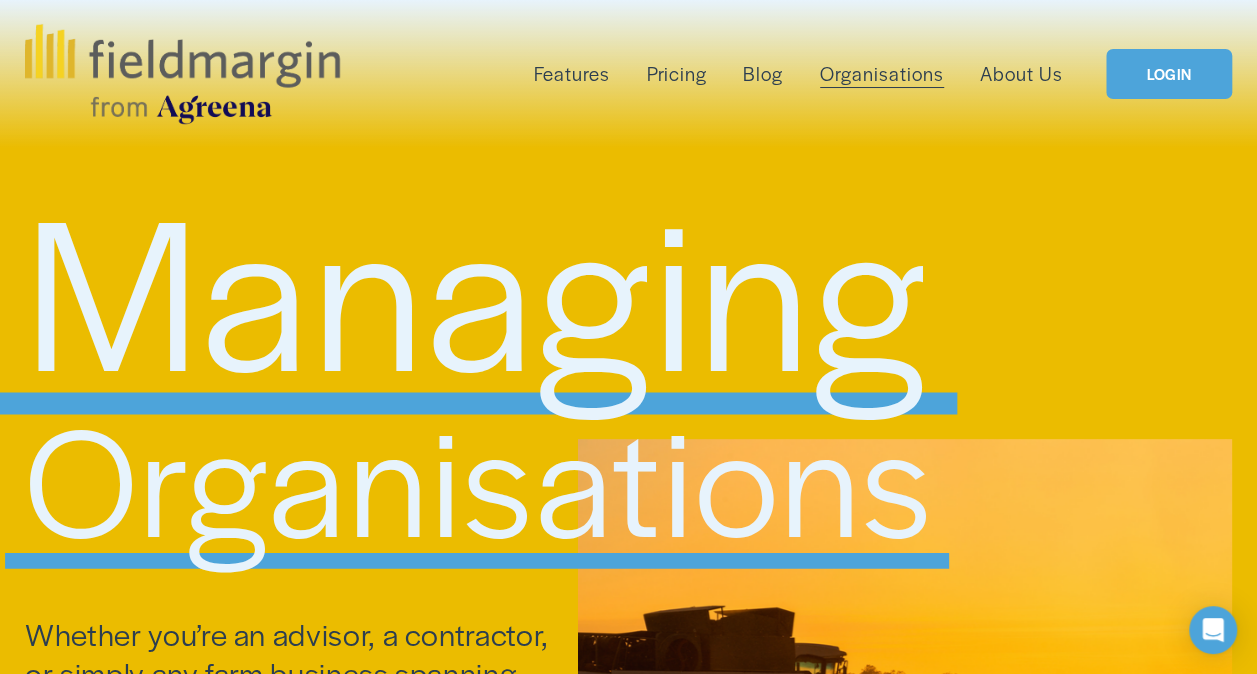 click on "About Us" at bounding box center (1021, 74) 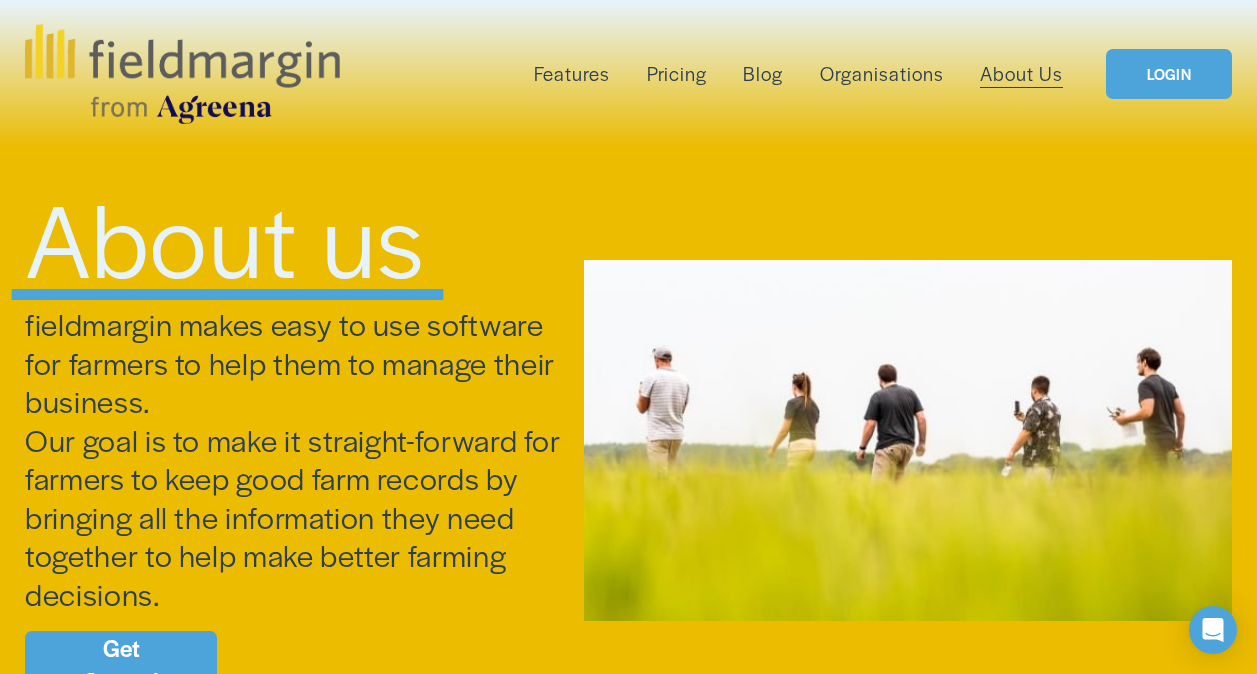 scroll, scrollTop: 100, scrollLeft: 0, axis: vertical 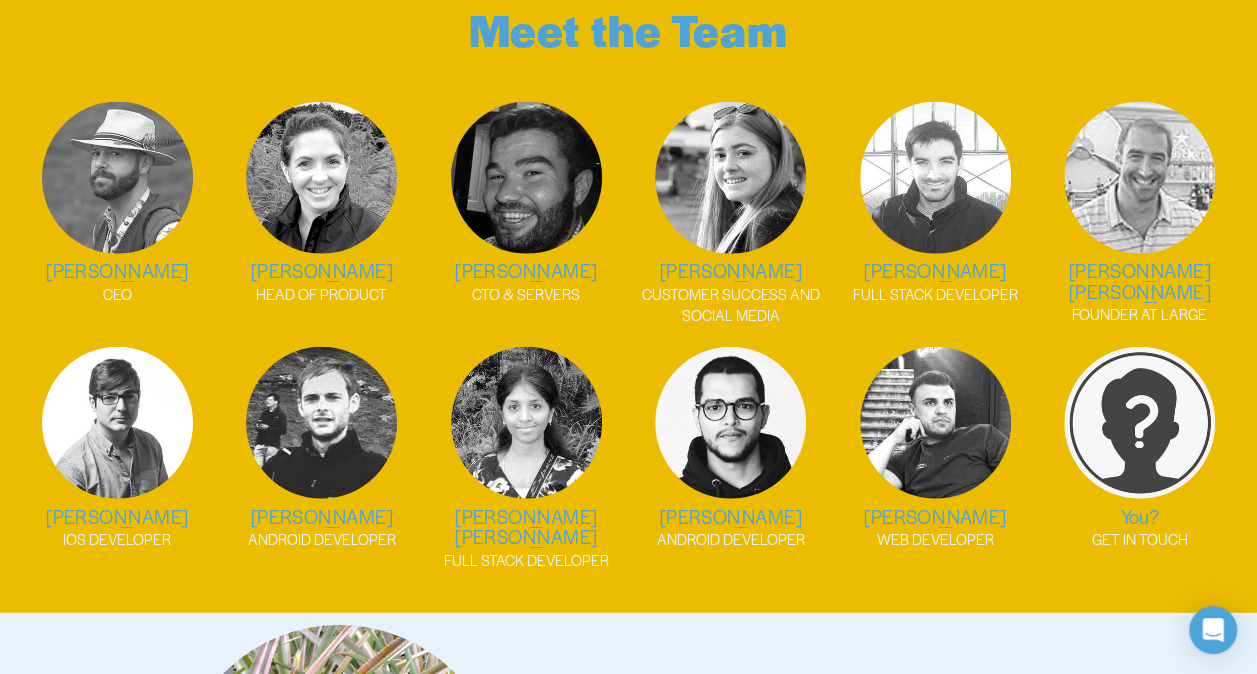 click on "HEAD OF PRODUCT" 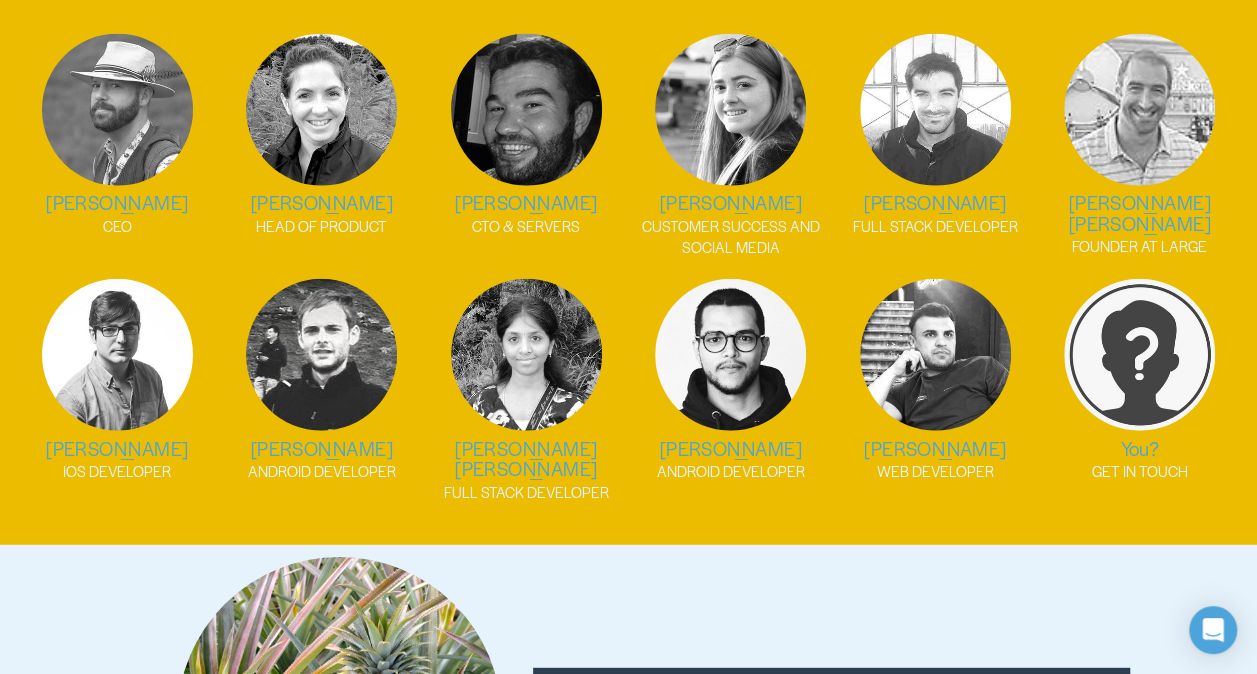 scroll, scrollTop: 2413, scrollLeft: 0, axis: vertical 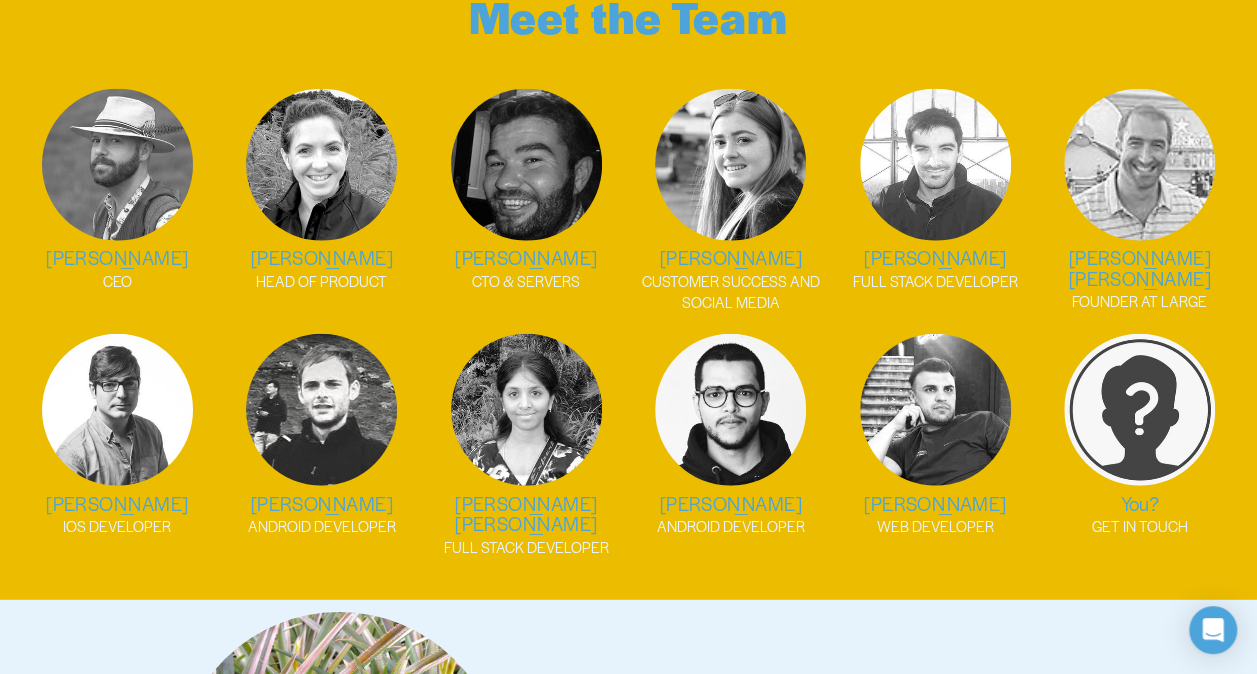 click on "Daisy Wade" 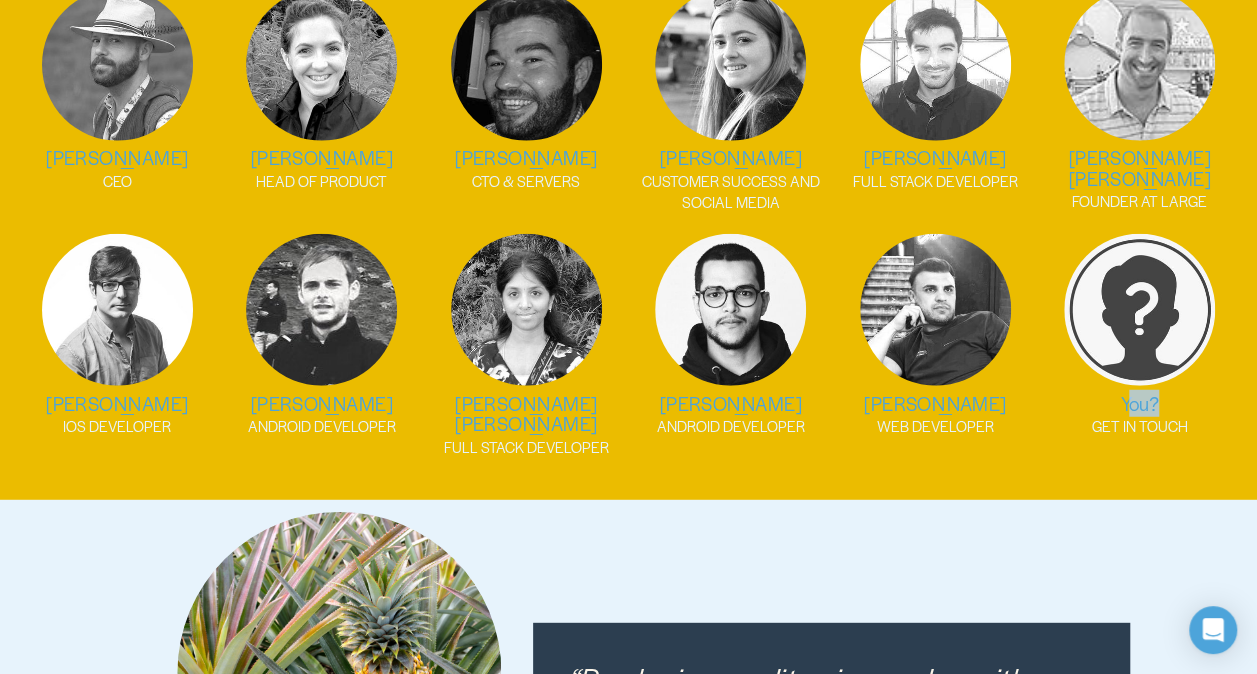 drag, startPoint x: 1127, startPoint y: 395, endPoint x: 1200, endPoint y: 391, distance: 73.109505 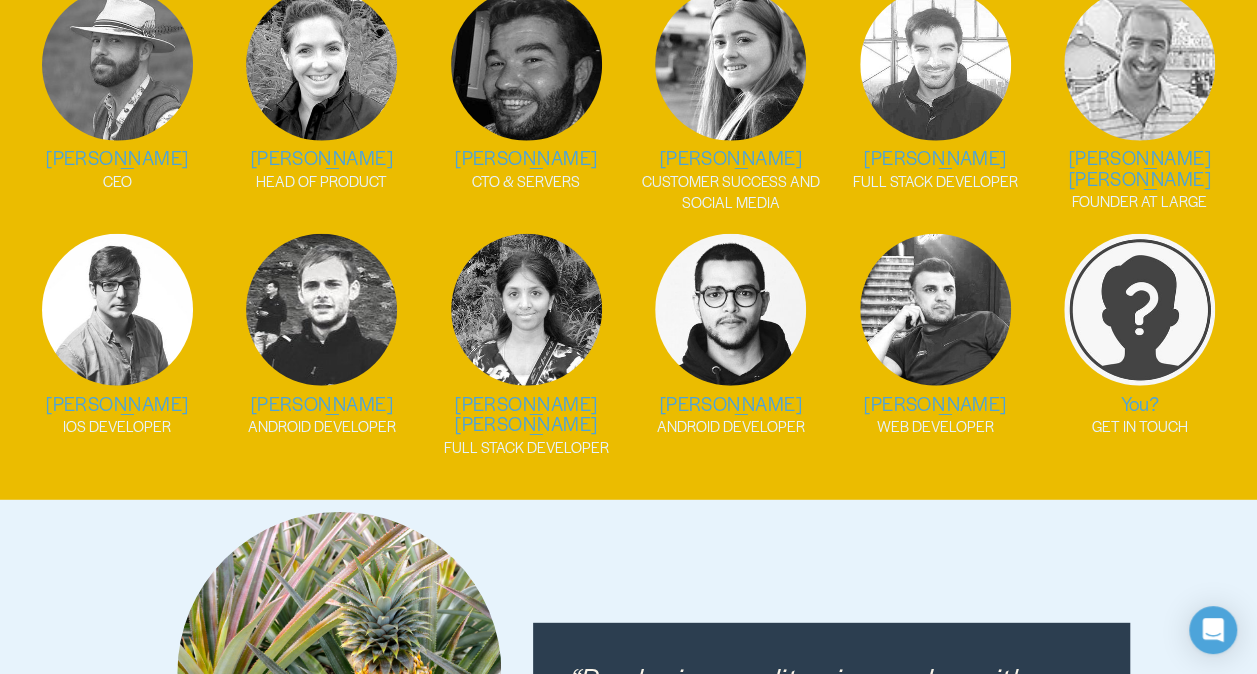 drag, startPoint x: 1200, startPoint y: 391, endPoint x: 1124, endPoint y: 422, distance: 82.07923 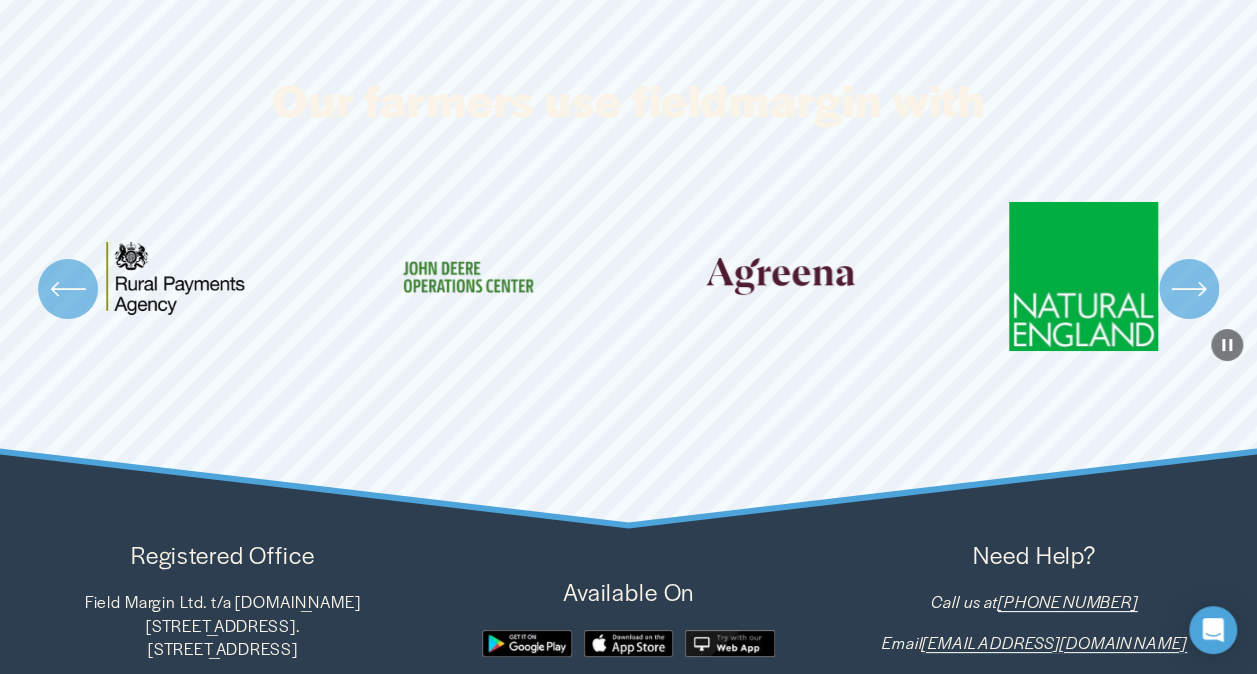 scroll, scrollTop: 3613, scrollLeft: 0, axis: vertical 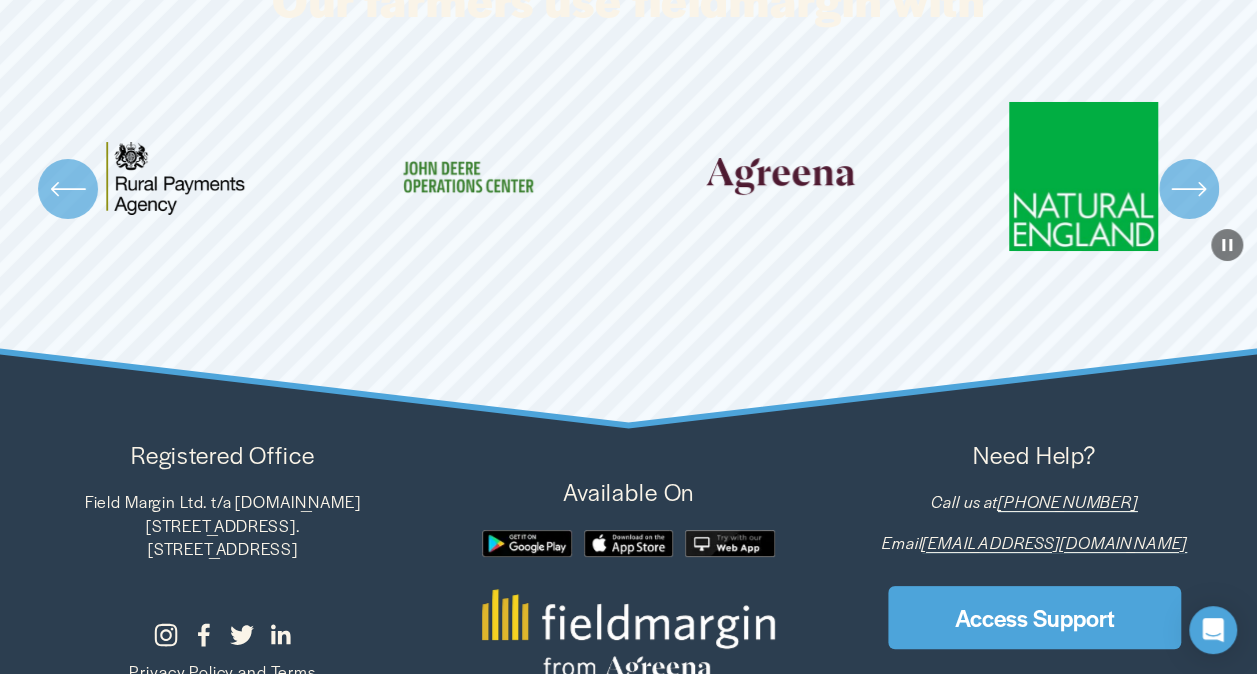 click 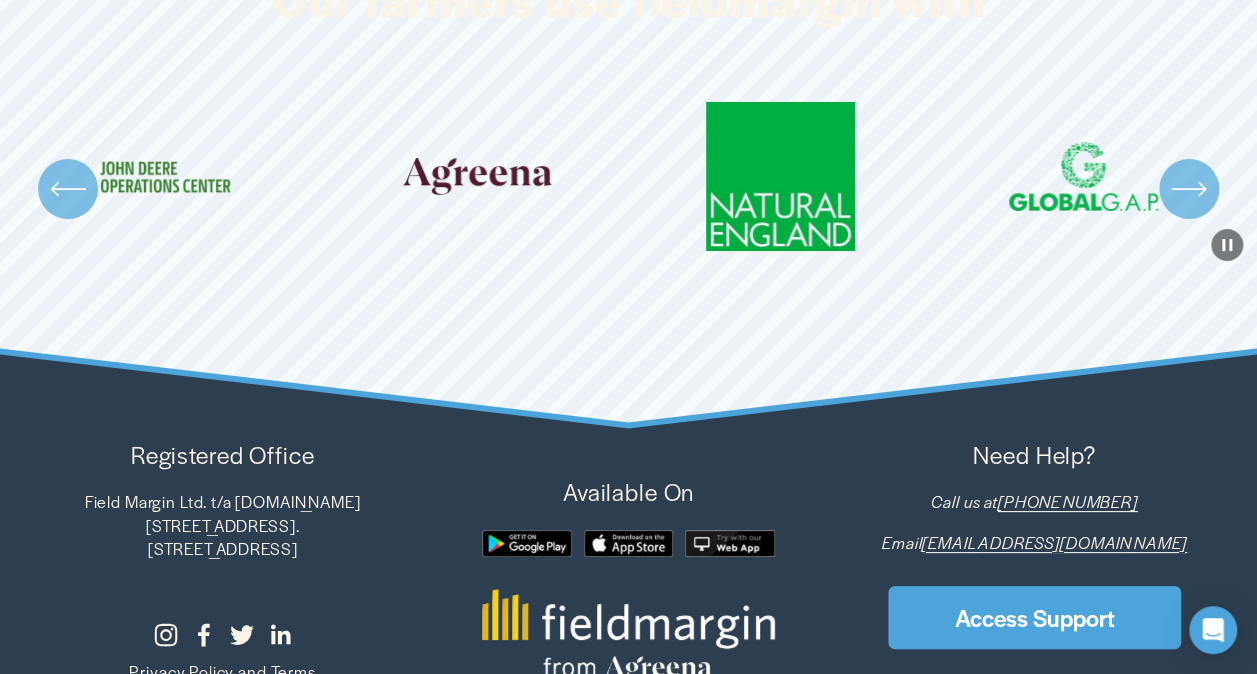 click 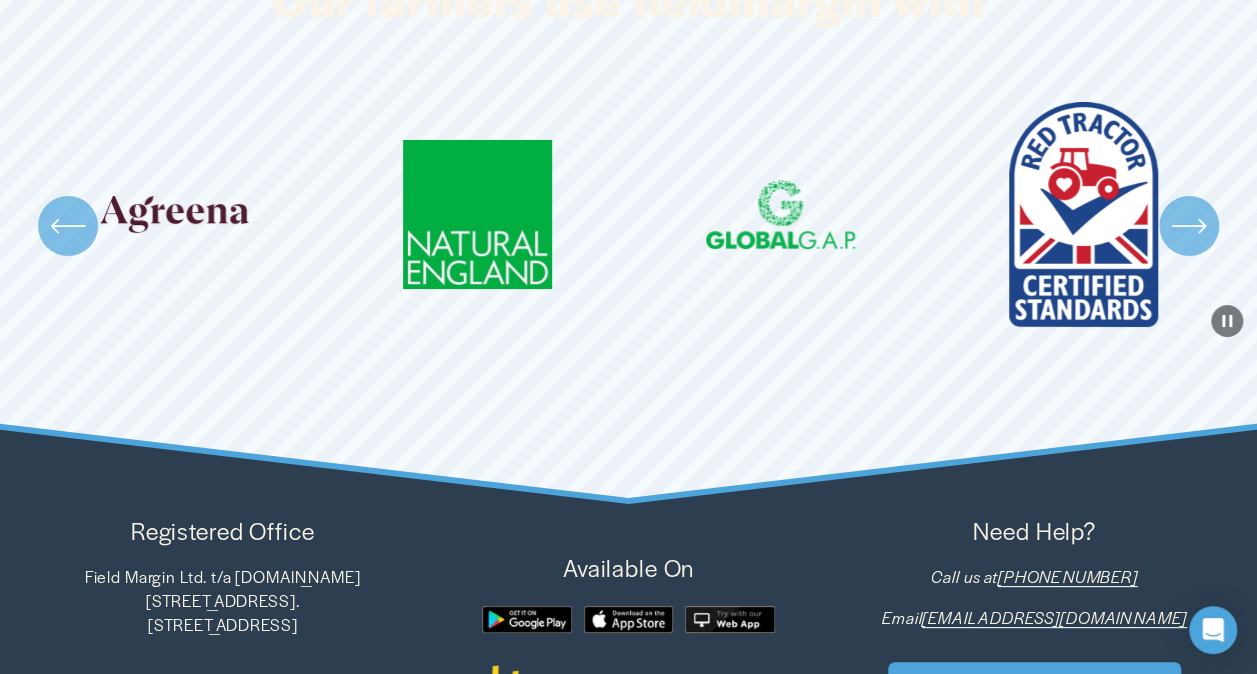 click 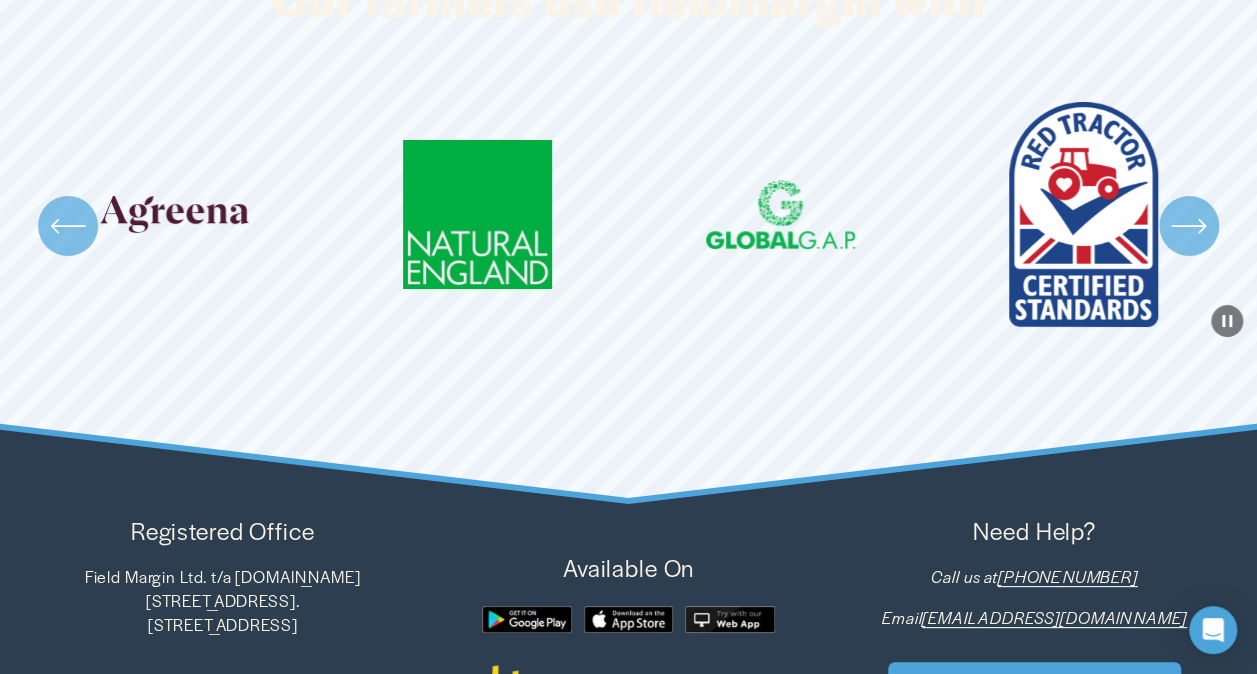 click 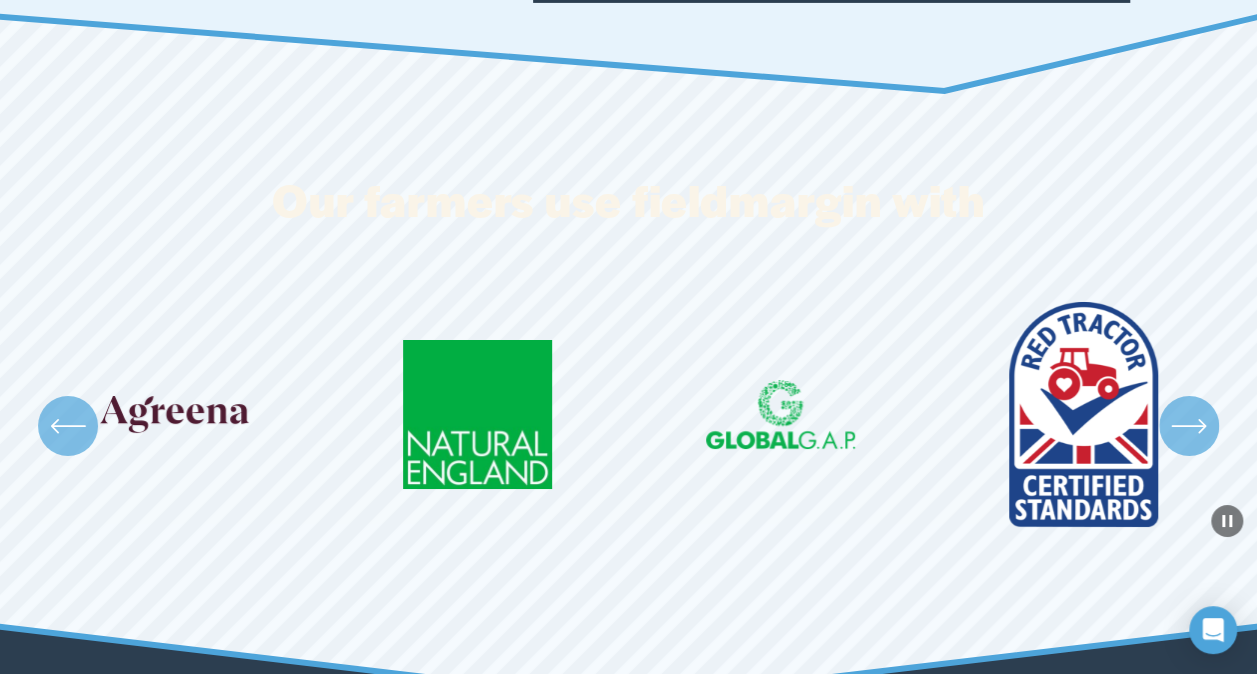 scroll, scrollTop: 3513, scrollLeft: 0, axis: vertical 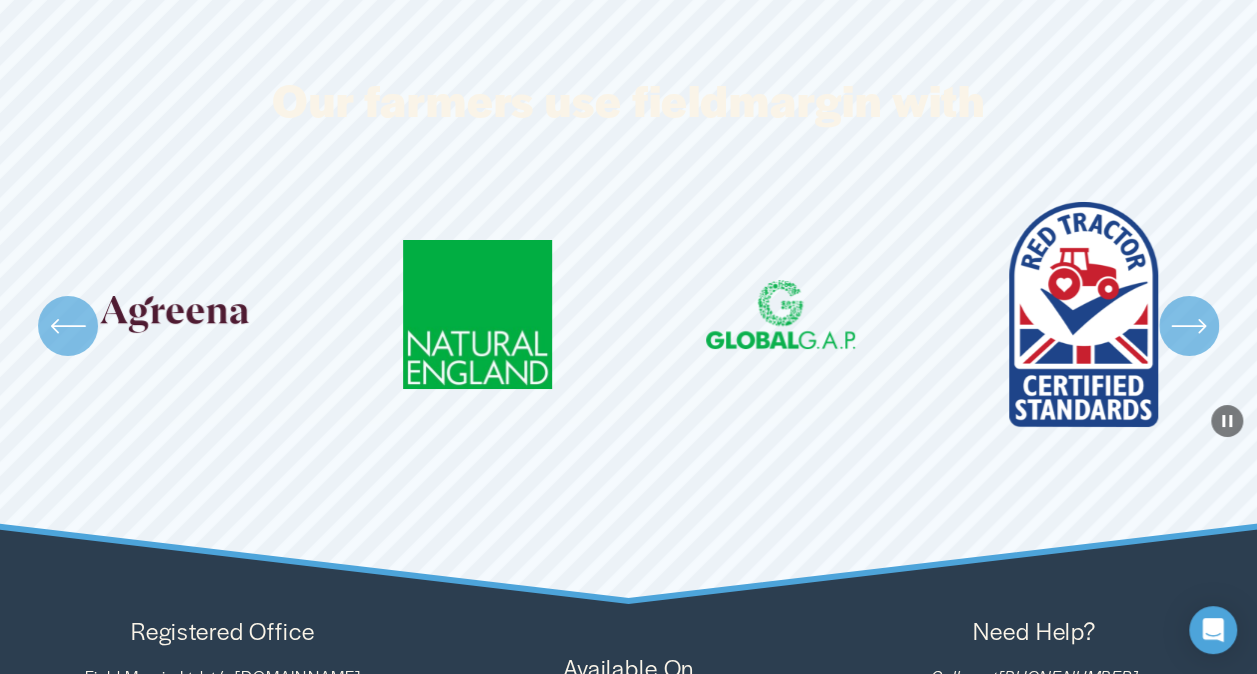 click 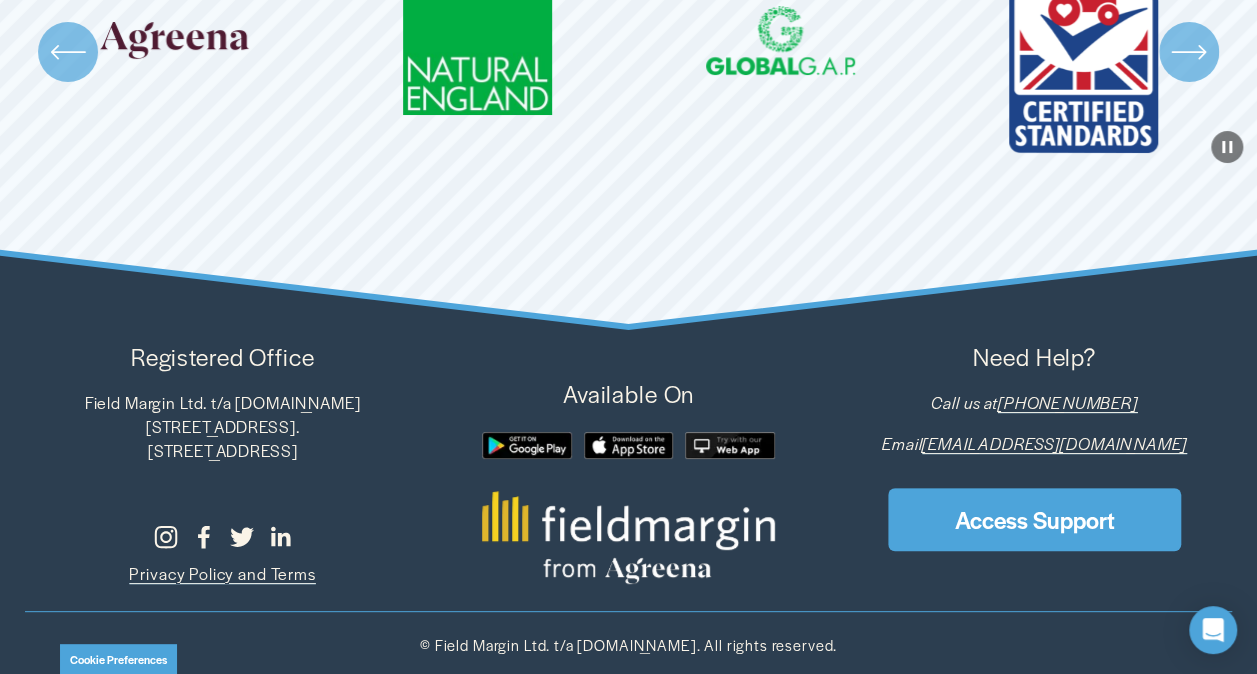 scroll, scrollTop: 3688, scrollLeft: 0, axis: vertical 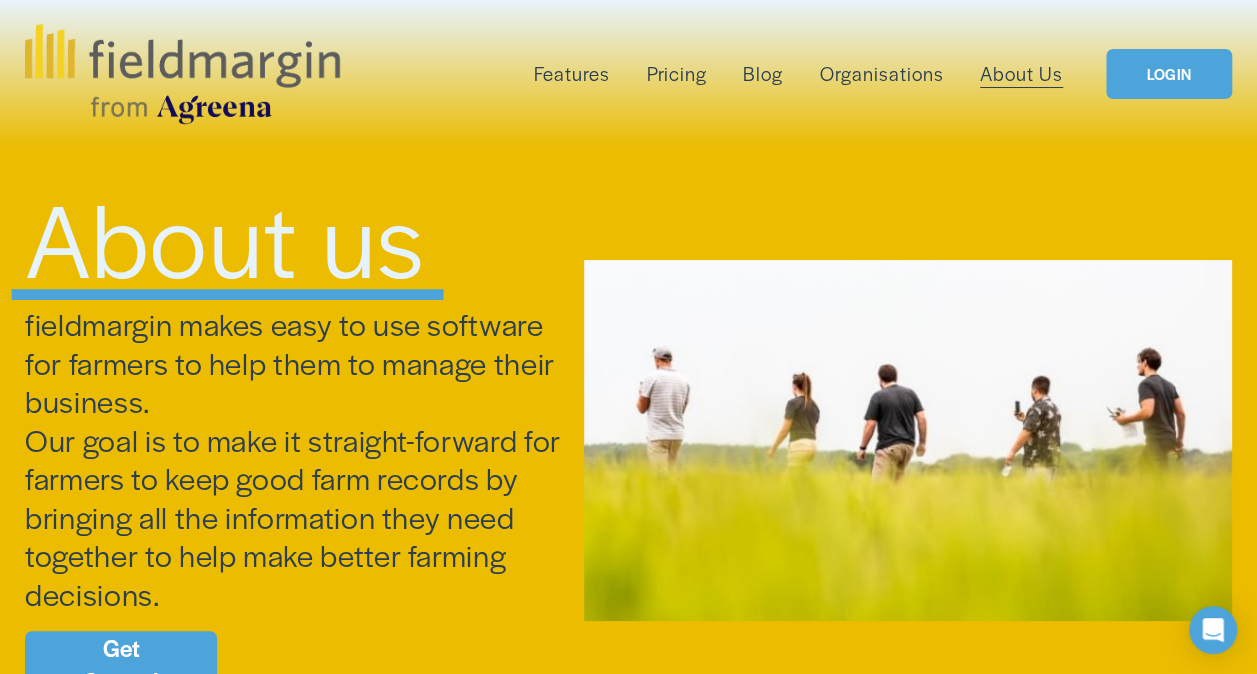 click on "Reporting" at bounding box center (0, 0) 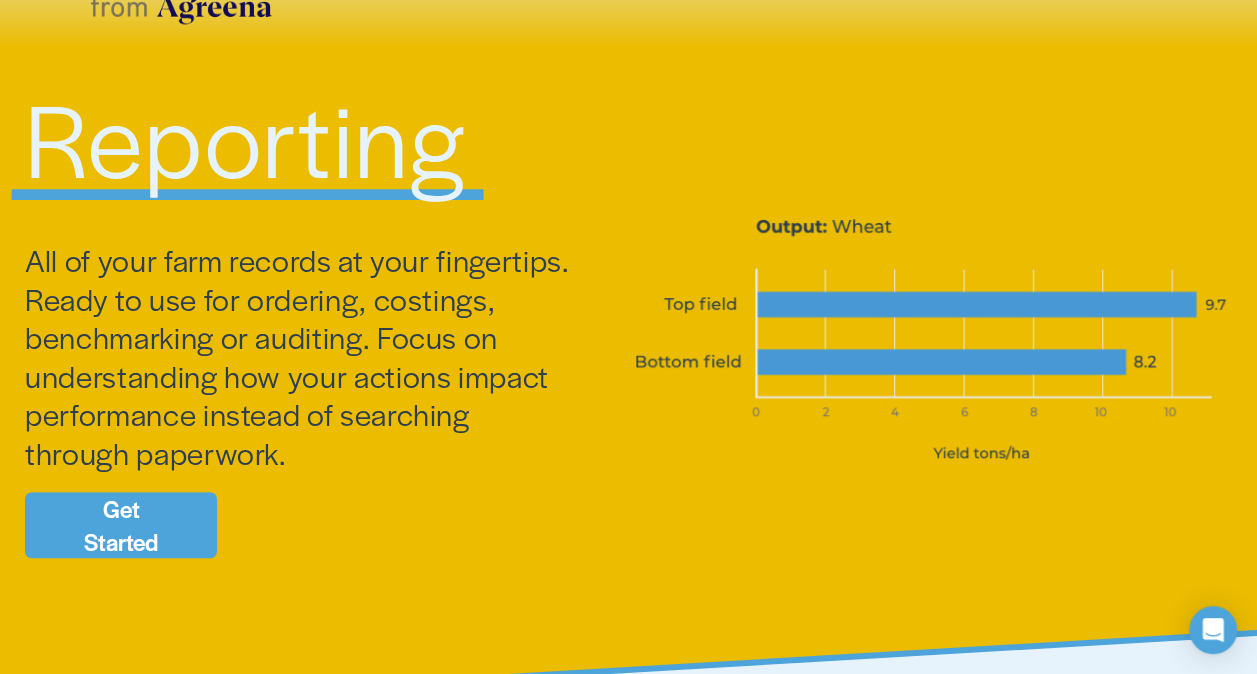 scroll, scrollTop: 100, scrollLeft: 0, axis: vertical 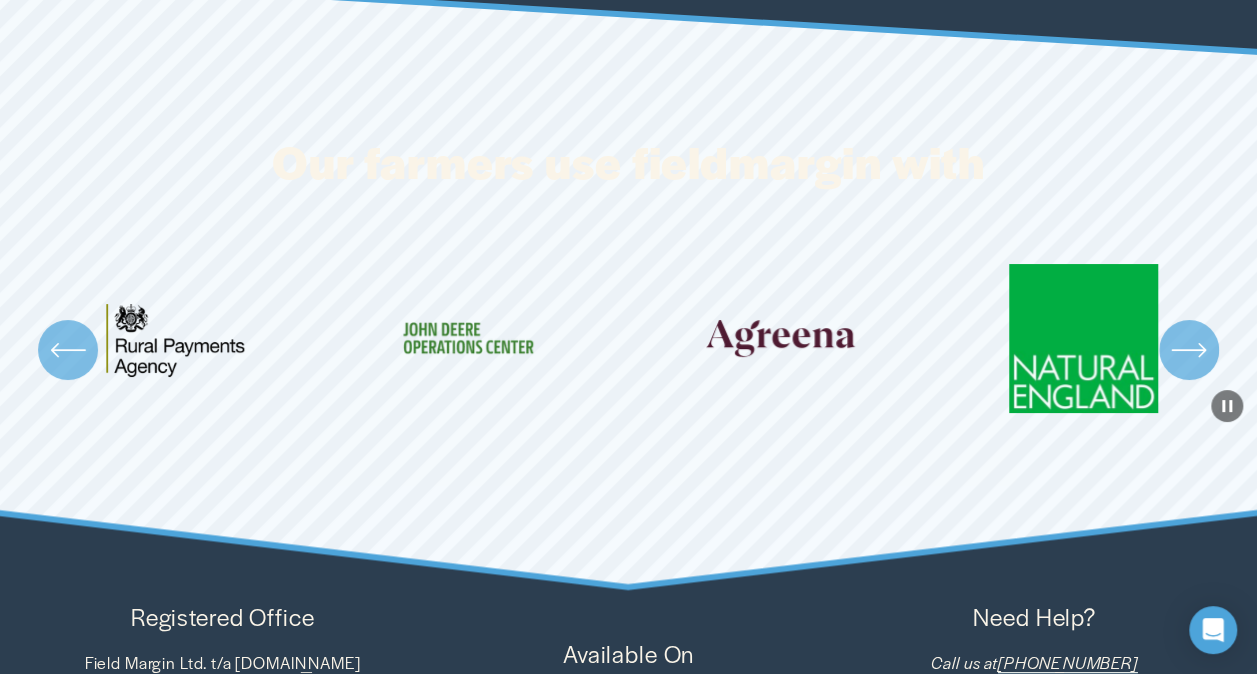 click 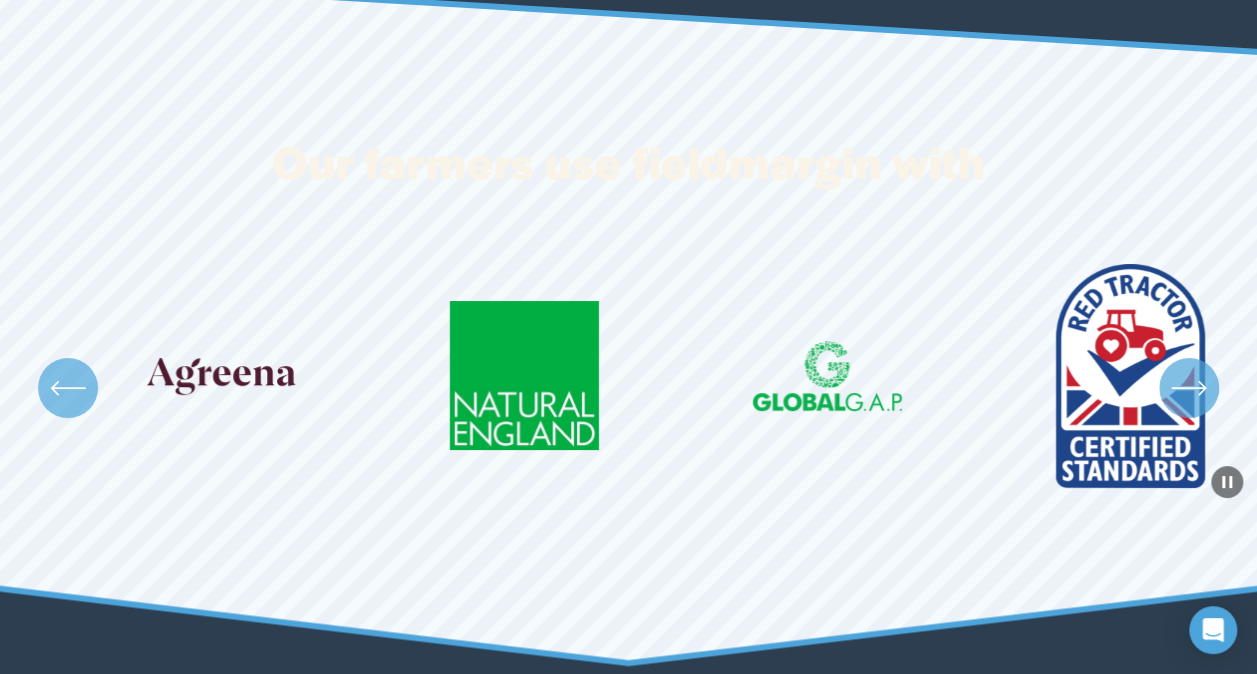drag, startPoint x: 1020, startPoint y: 403, endPoint x: 470, endPoint y: 355, distance: 552.0906 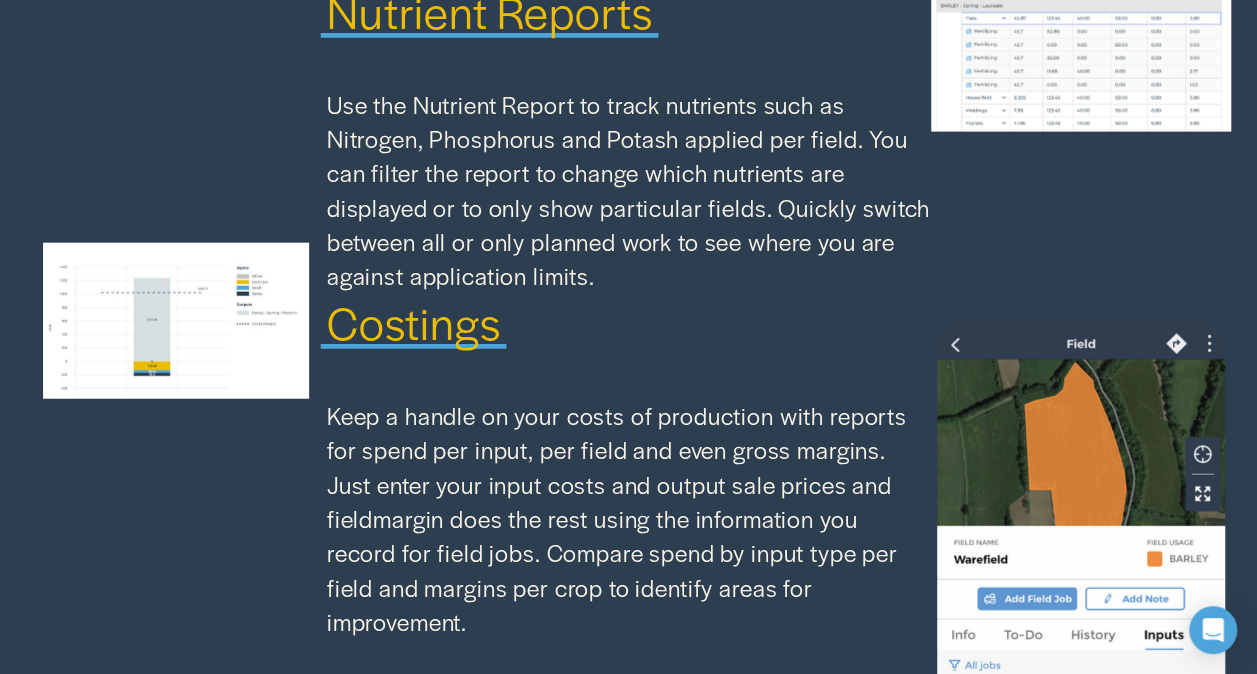 scroll, scrollTop: 2371, scrollLeft: 0, axis: vertical 